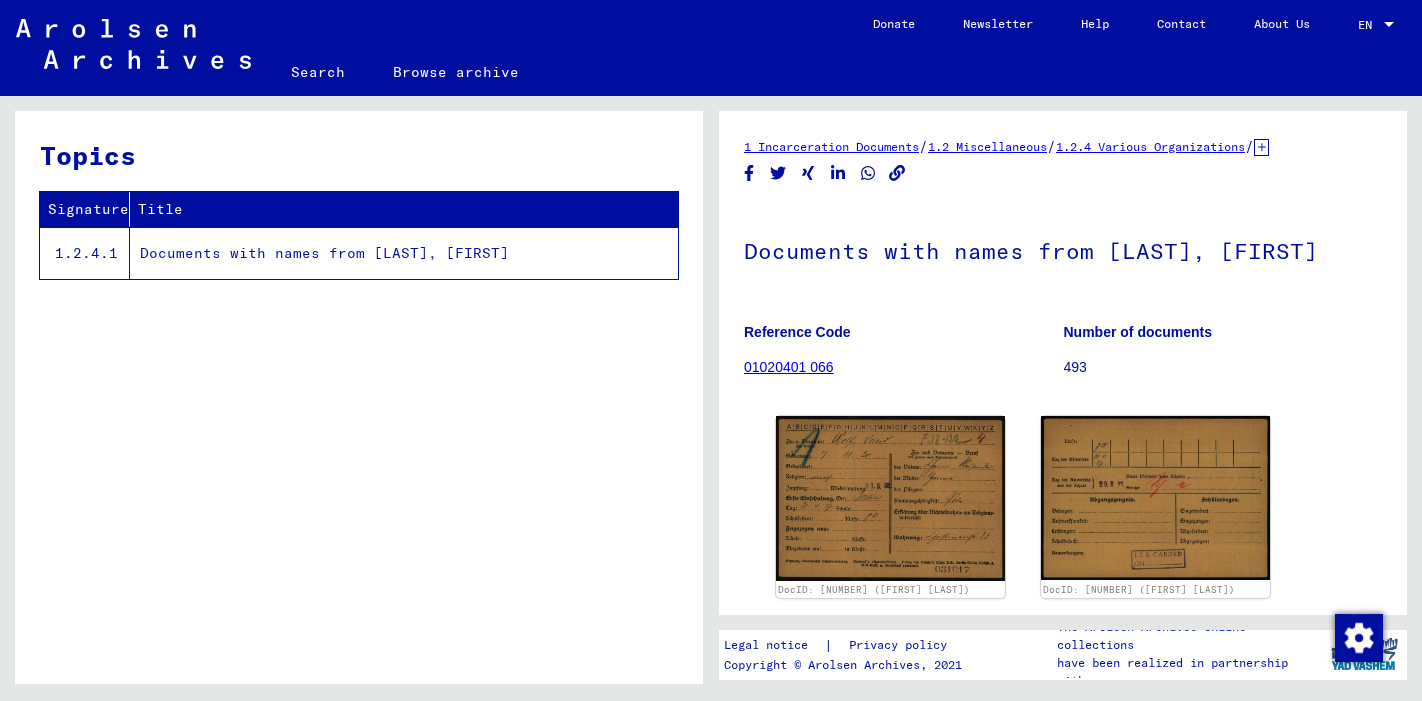 scroll, scrollTop: 0, scrollLeft: 0, axis: both 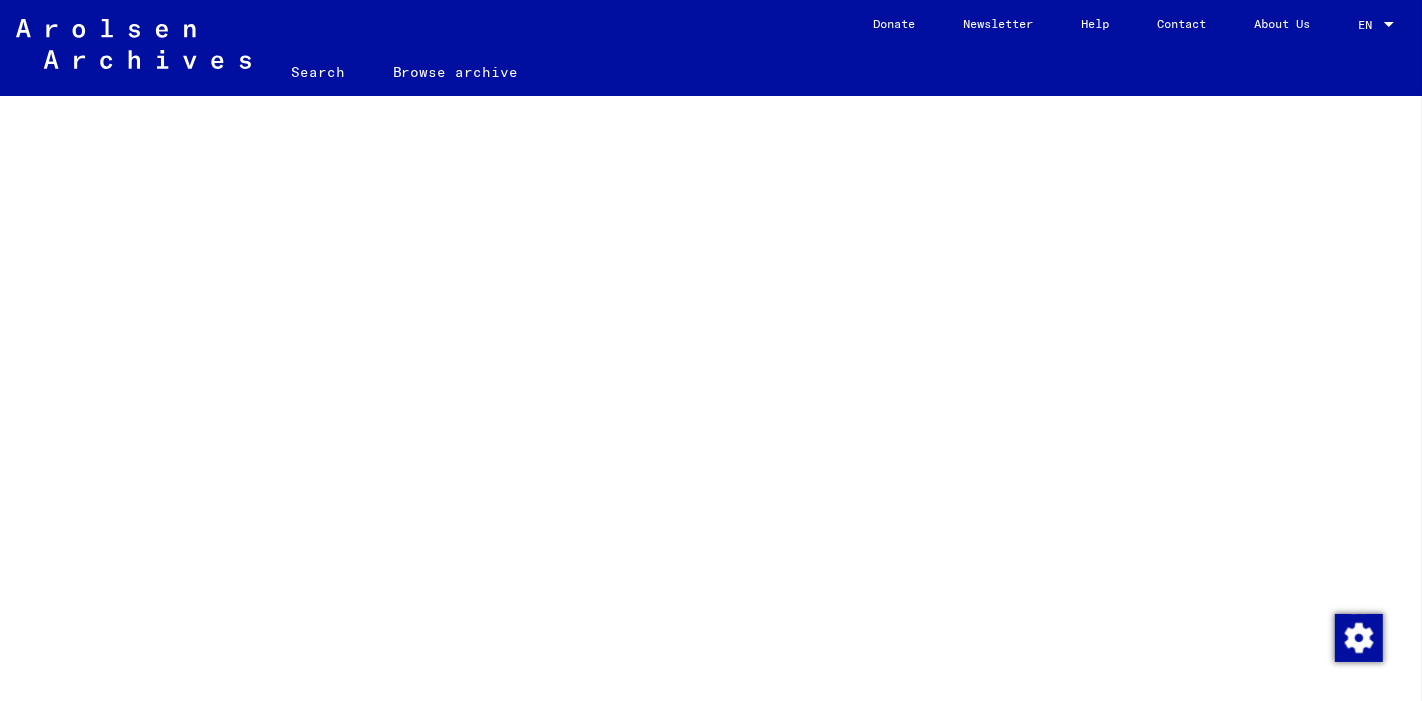 click on "Search" 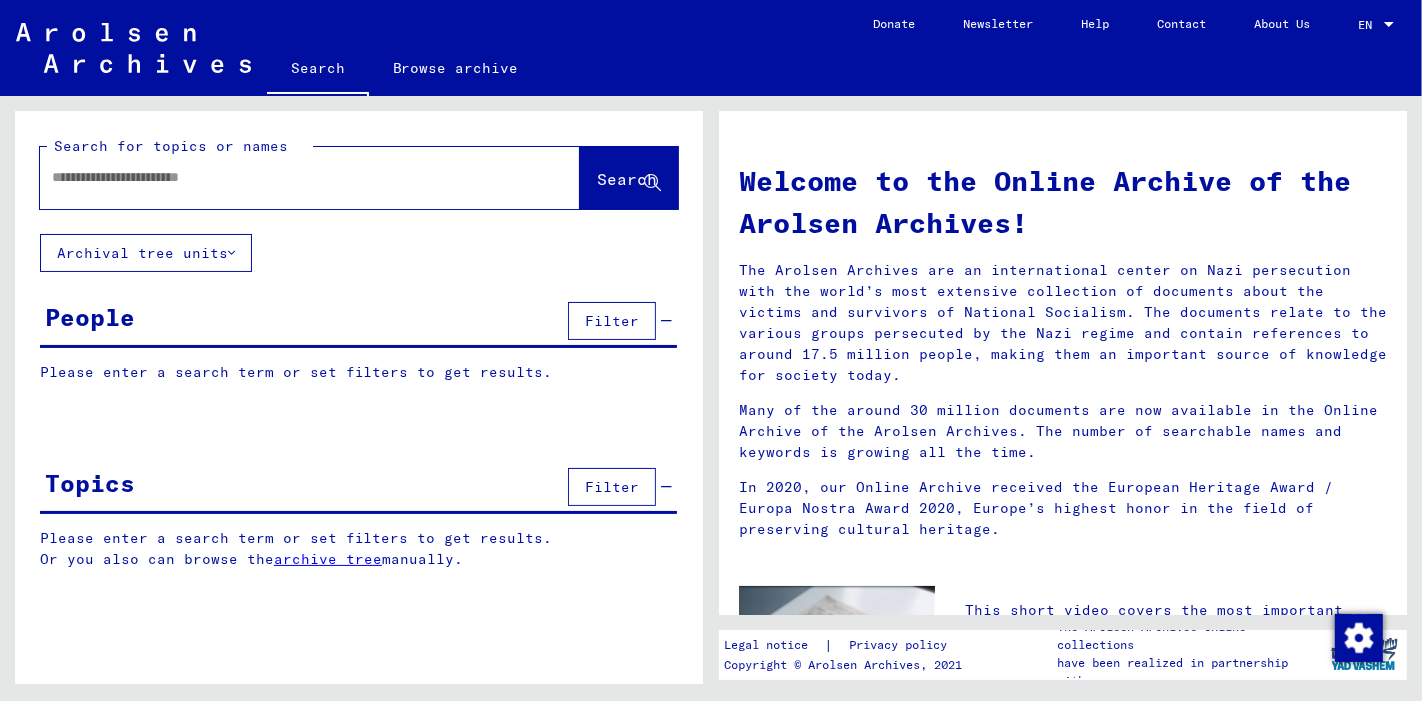 click at bounding box center (286, 177) 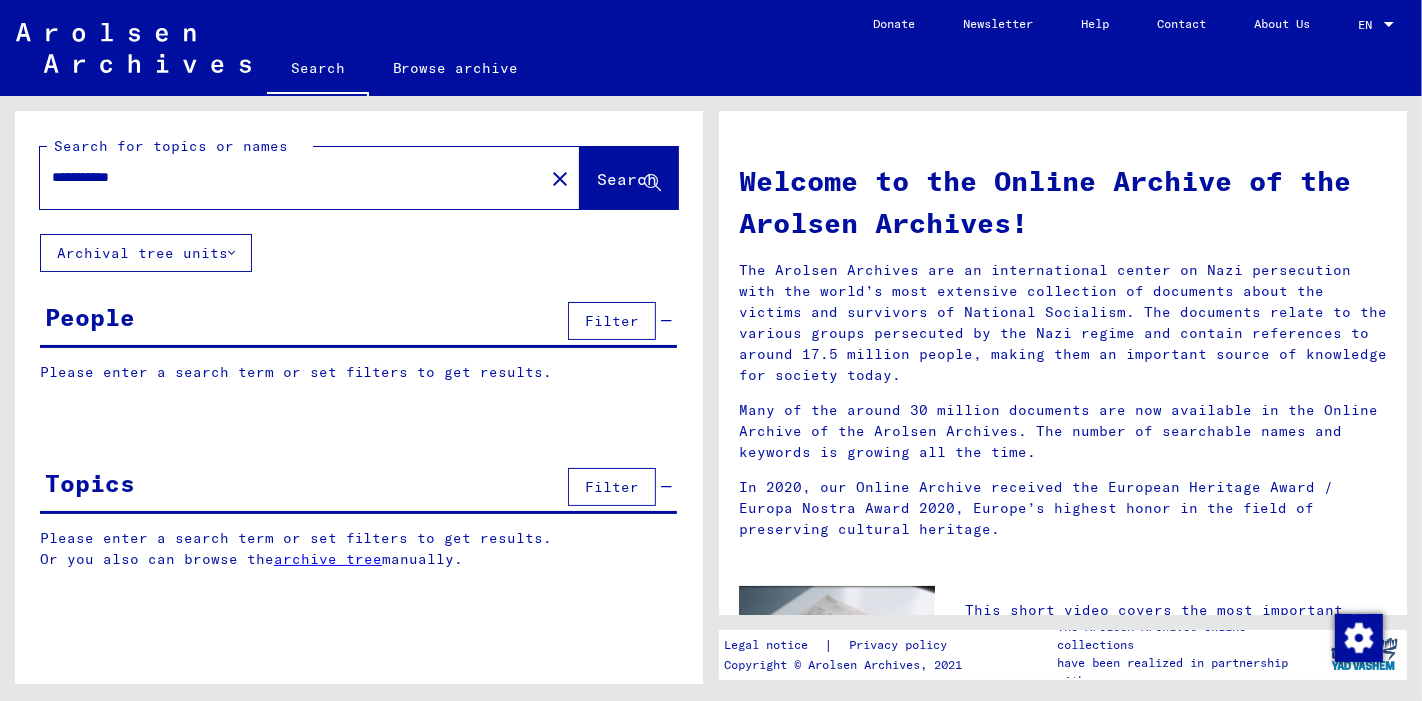 type on "**********" 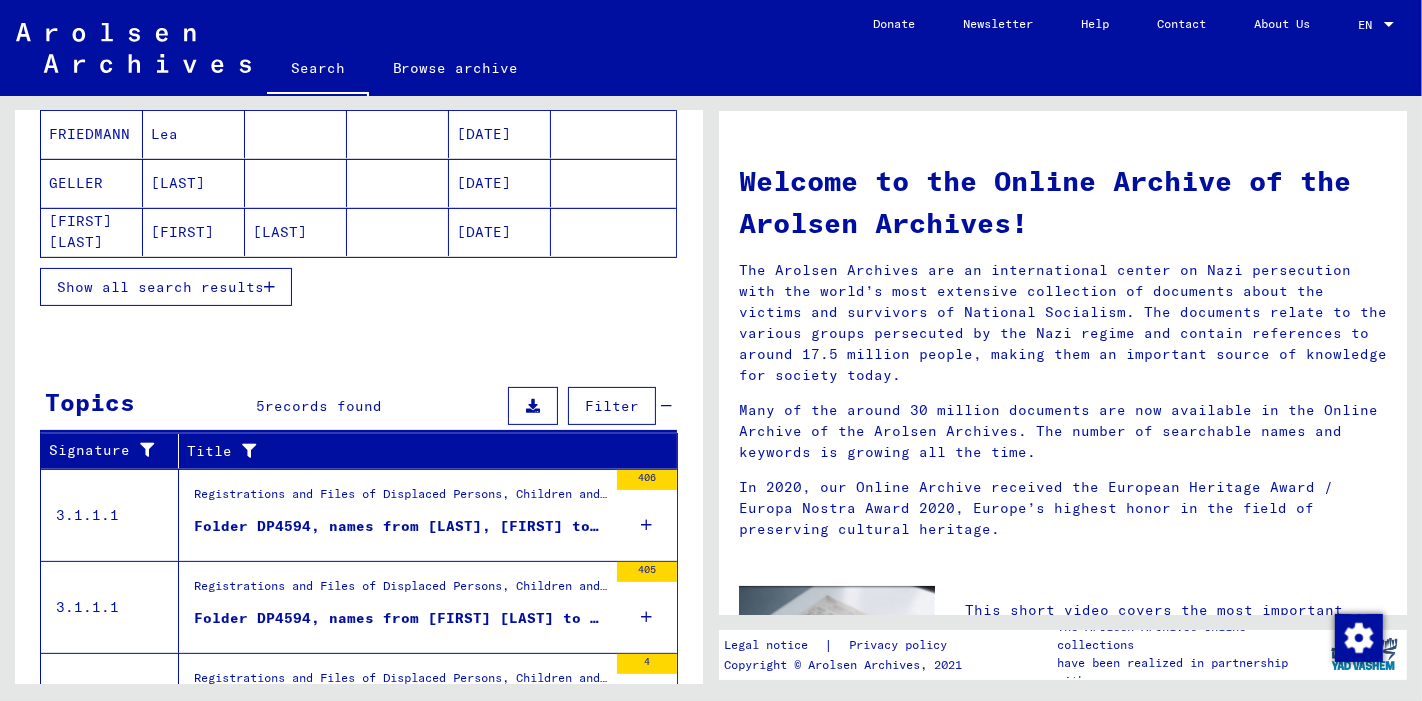 scroll, scrollTop: 690, scrollLeft: 0, axis: vertical 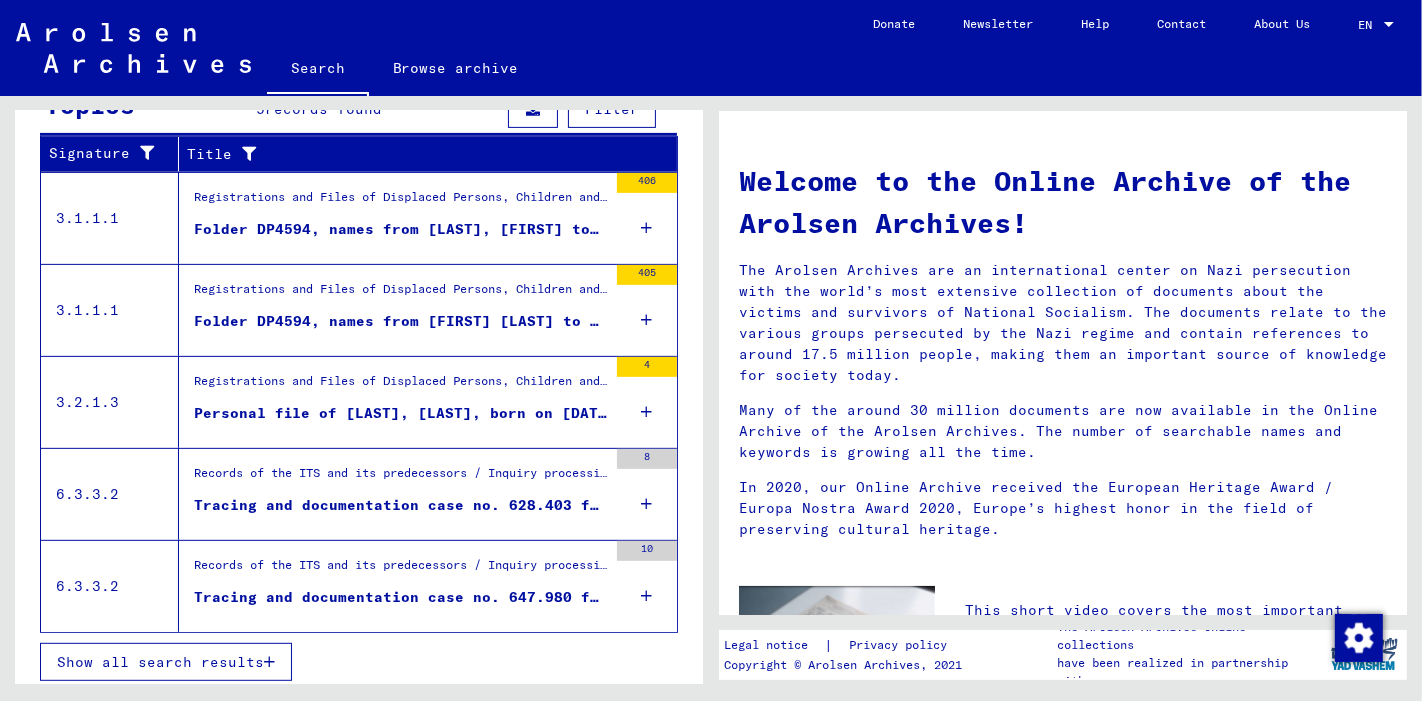 click on "Show all search results" at bounding box center [166, 662] 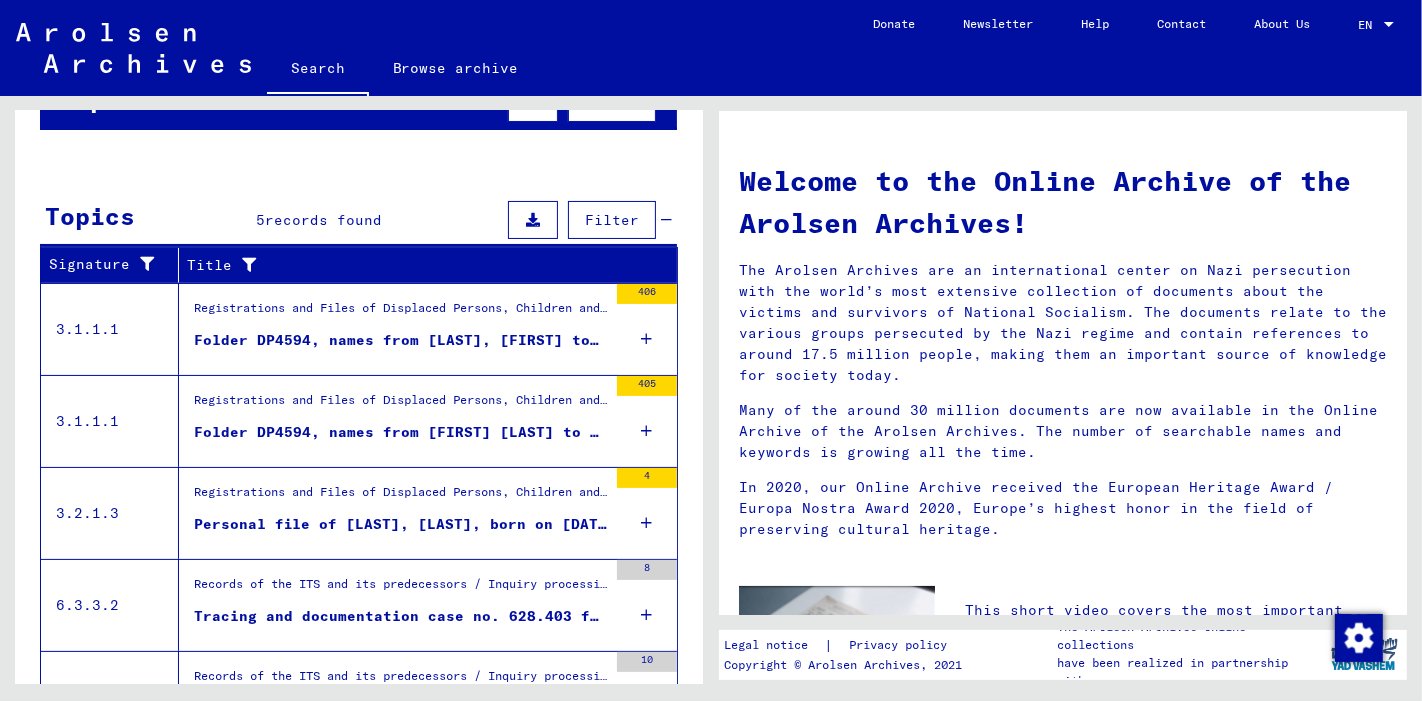 scroll, scrollTop: 183, scrollLeft: 0, axis: vertical 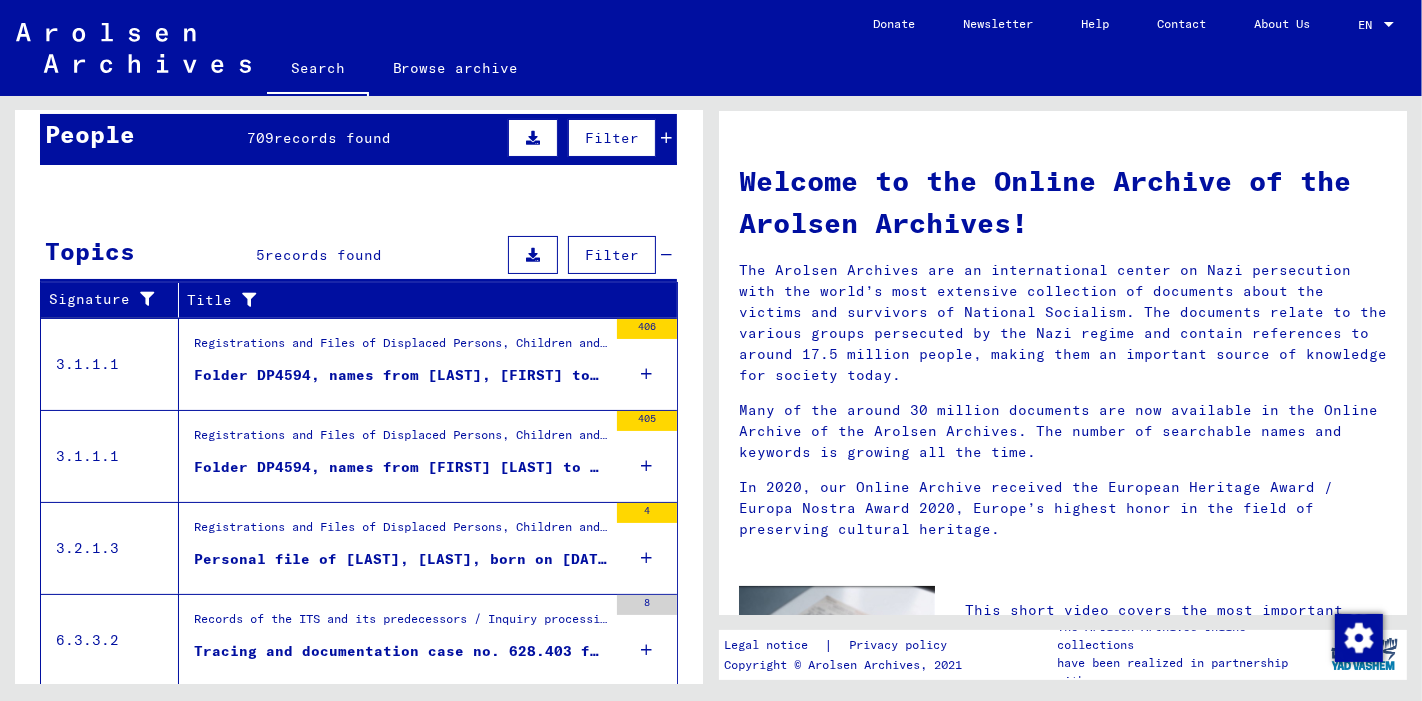 click on "Folder DP4594, names from [LAST], [FIRST] to [LAST], [FIRST] (1)" at bounding box center [400, 375] 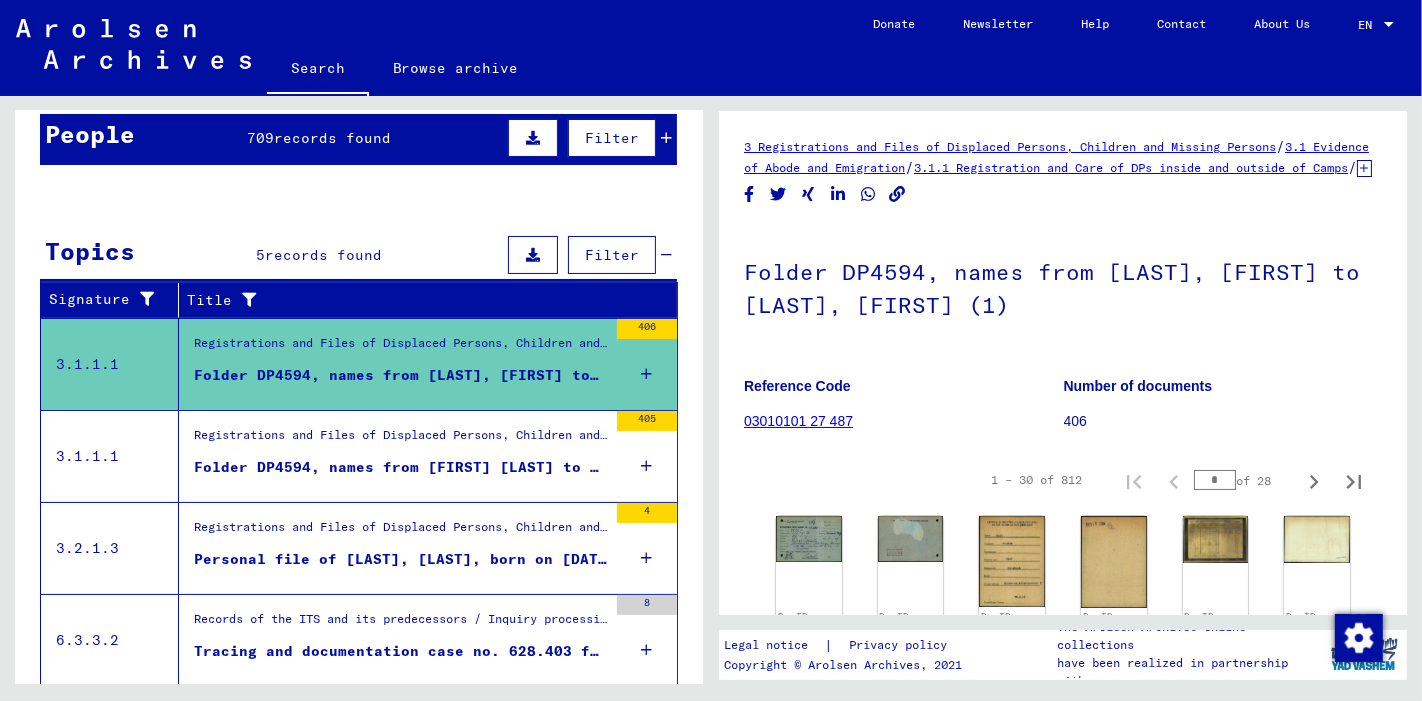 scroll, scrollTop: 0, scrollLeft: 0, axis: both 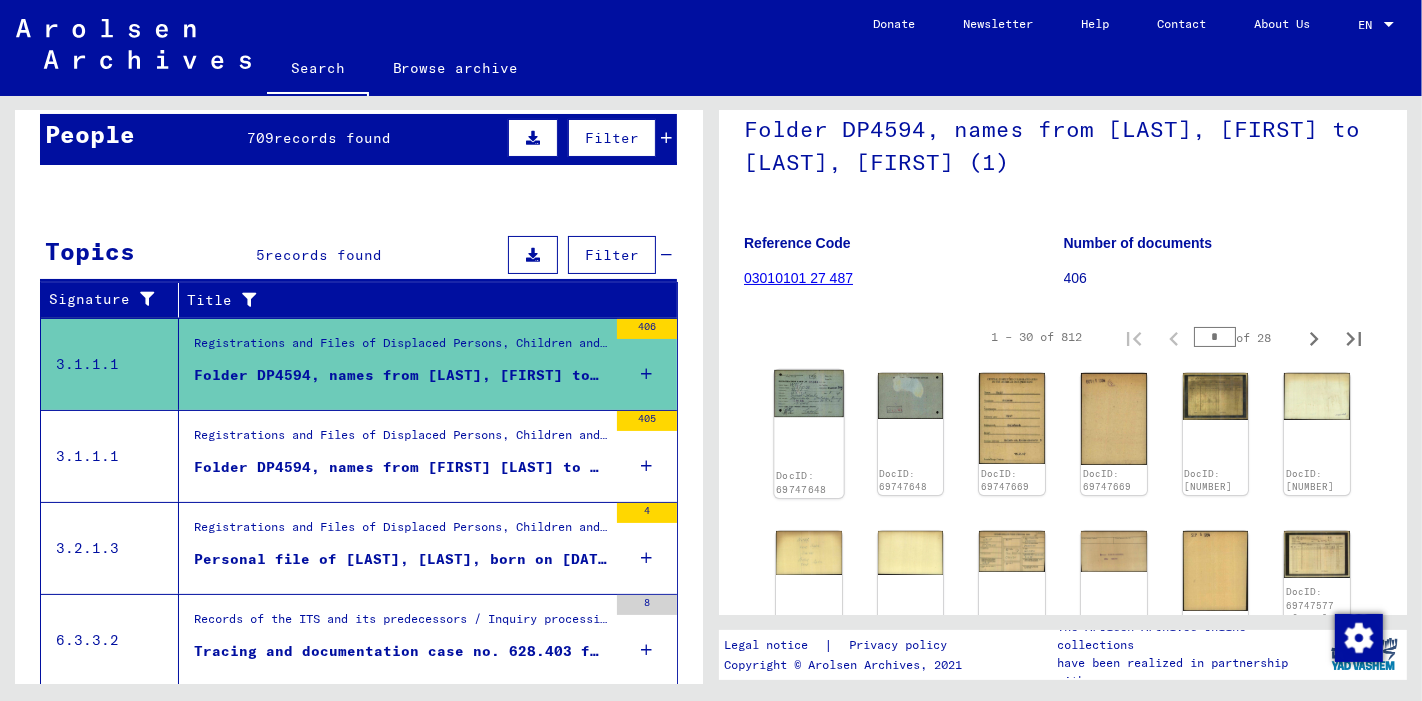 click 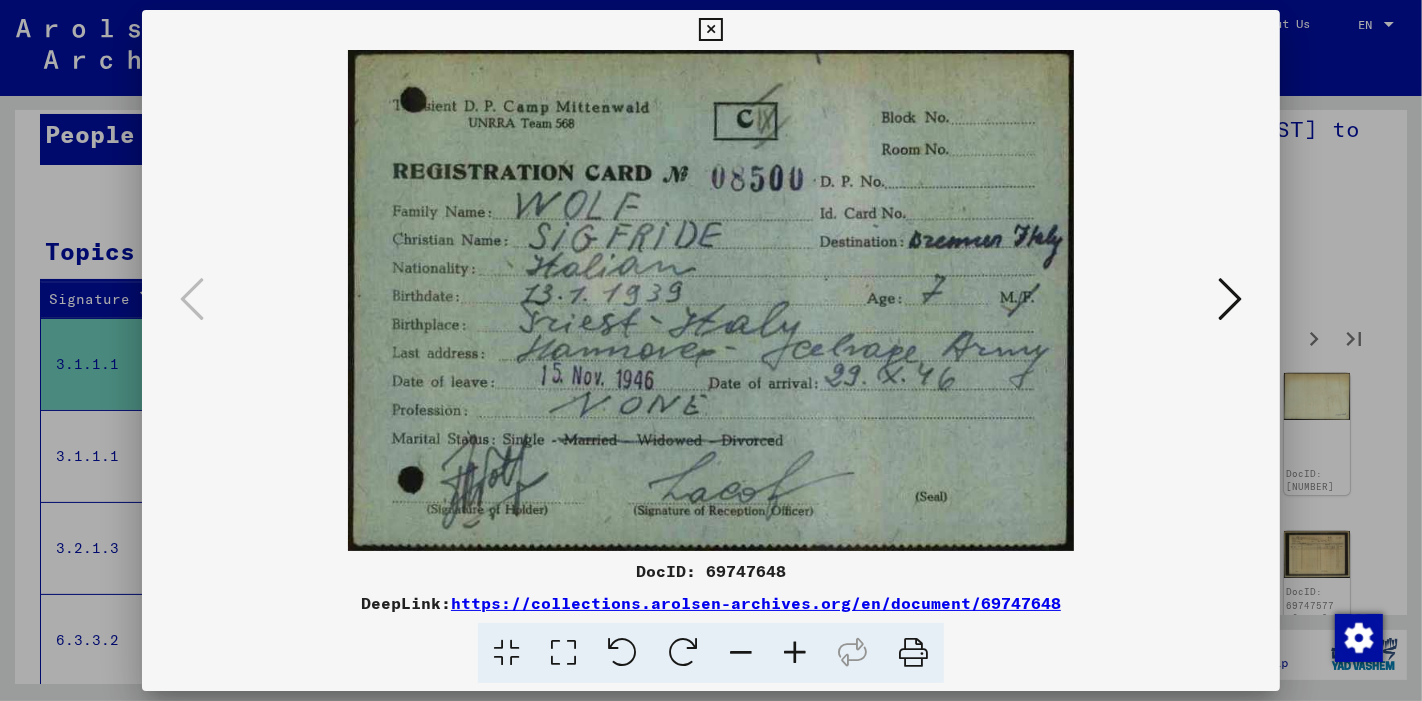 click at bounding box center (563, 653) 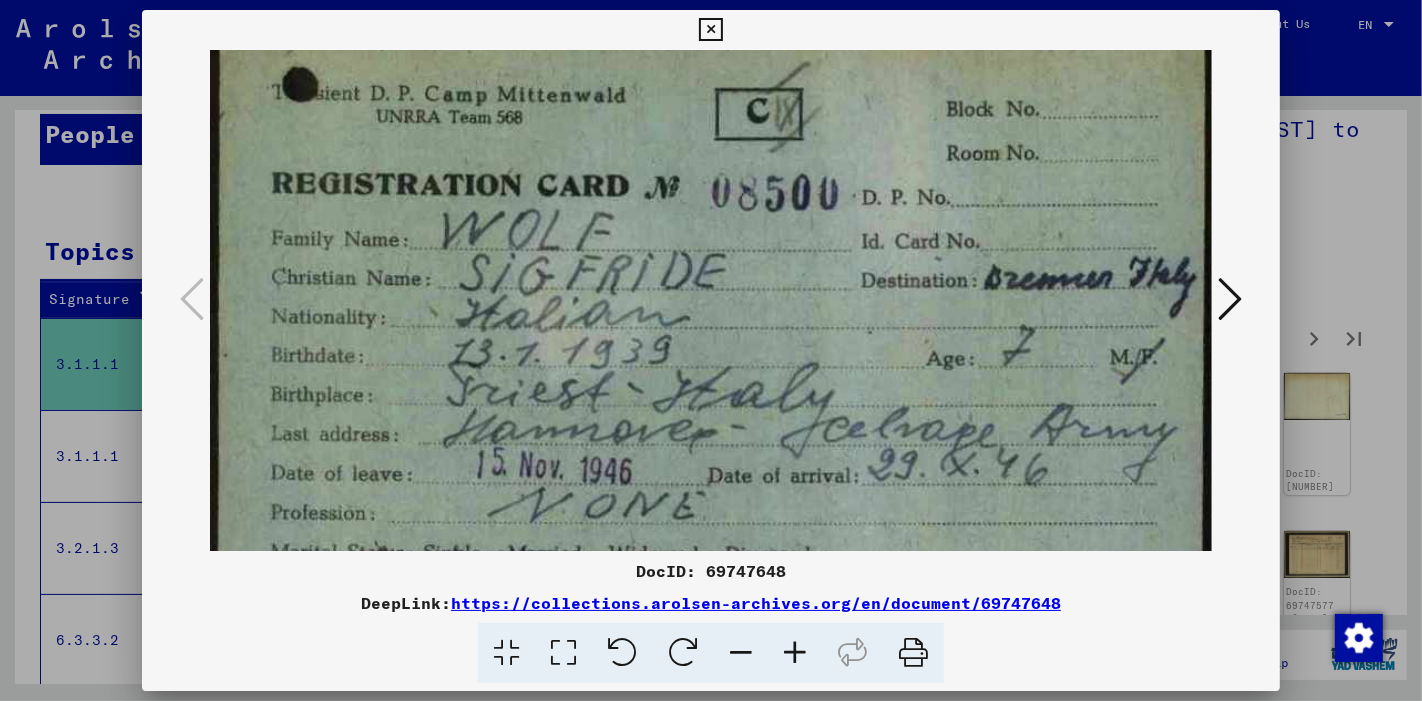 scroll, scrollTop: 29, scrollLeft: 0, axis: vertical 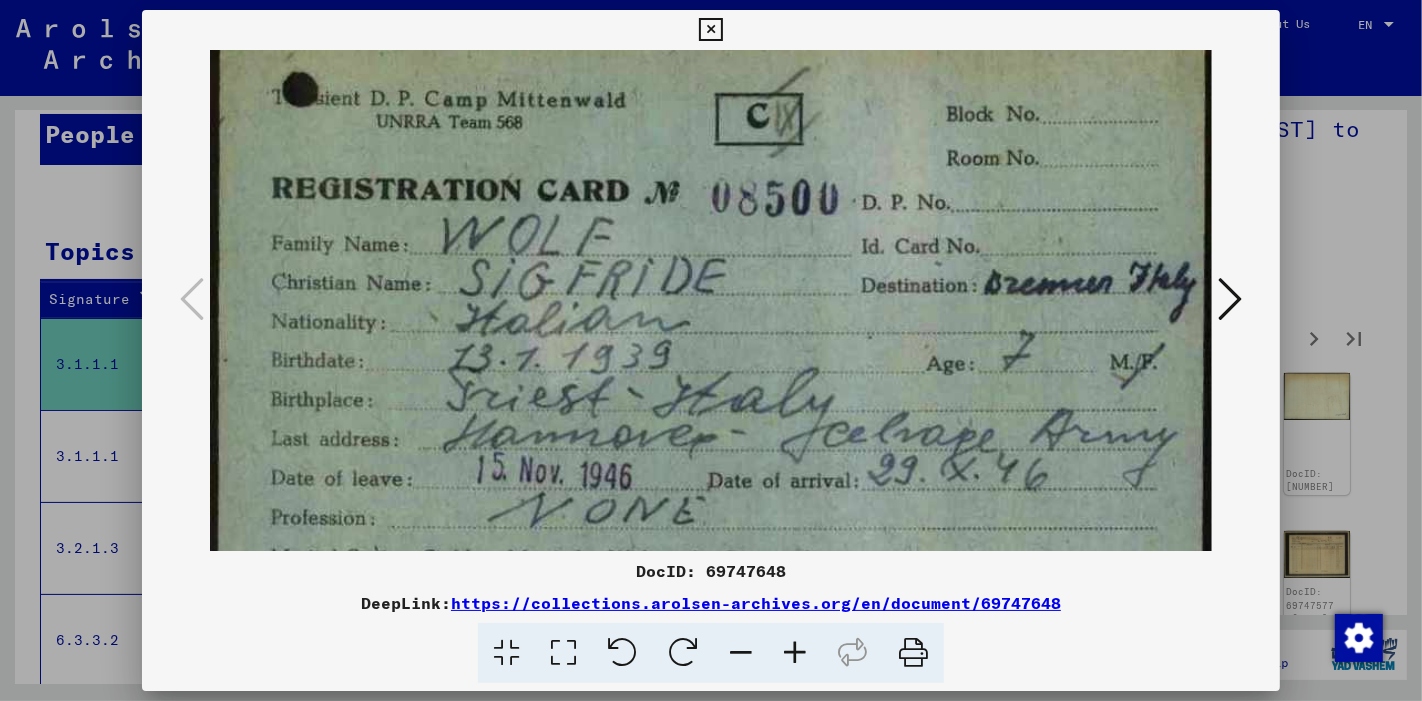 drag, startPoint x: 923, startPoint y: 489, endPoint x: 708, endPoint y: 461, distance: 216.81558 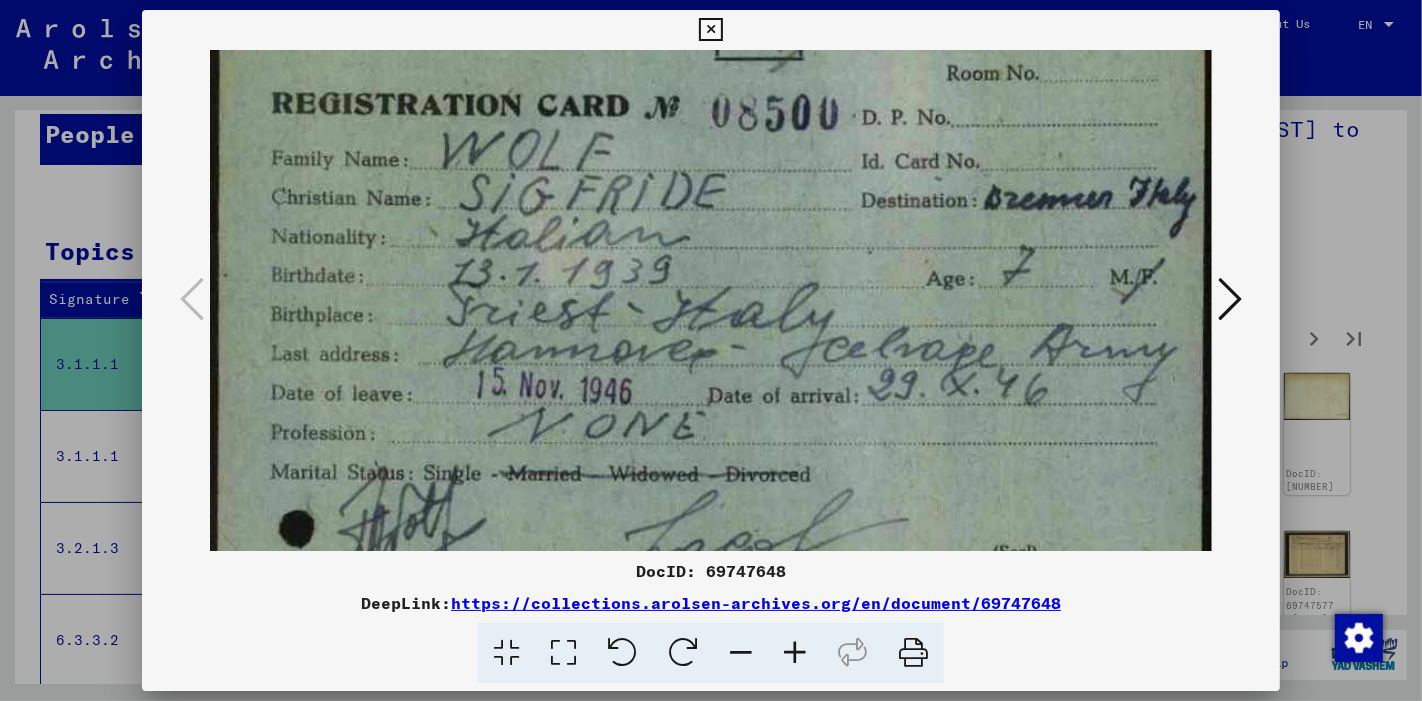 scroll, scrollTop: 122, scrollLeft: 0, axis: vertical 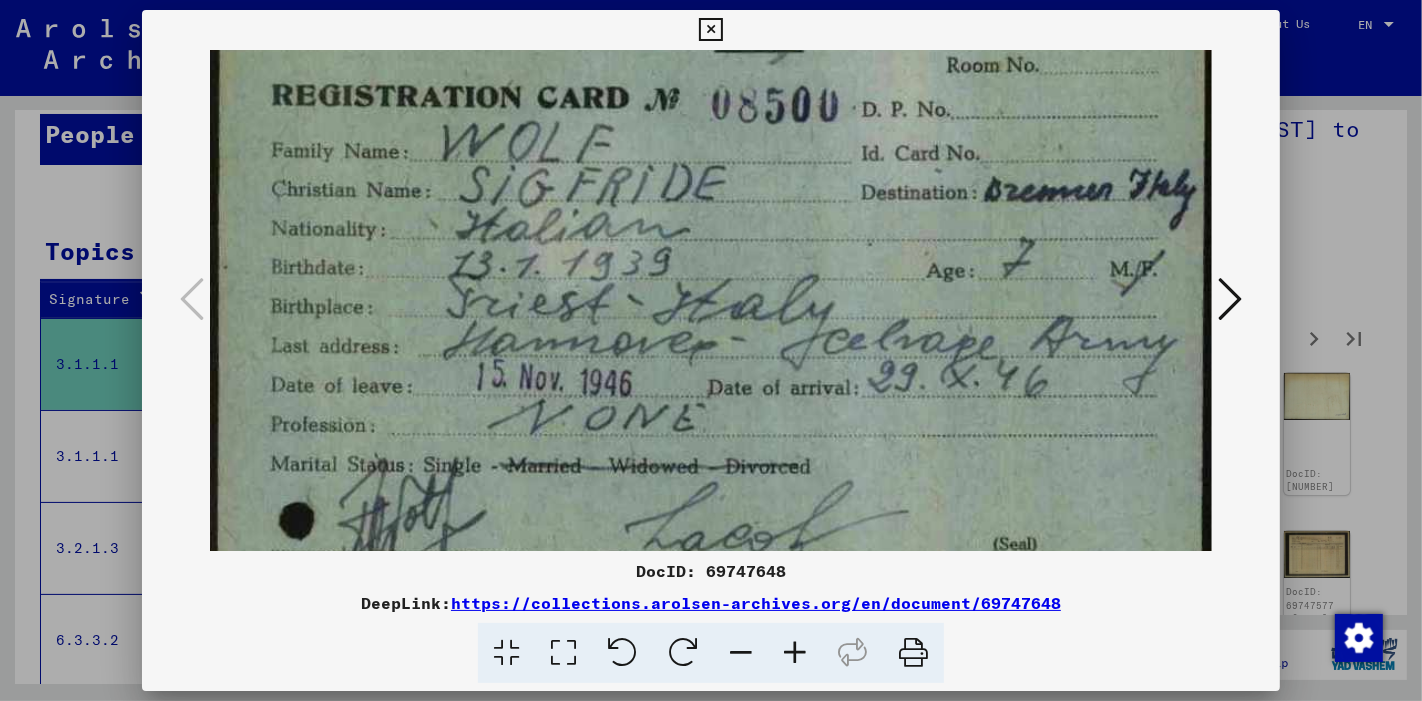drag, startPoint x: 731, startPoint y: 355, endPoint x: 845, endPoint y: 284, distance: 134.3019 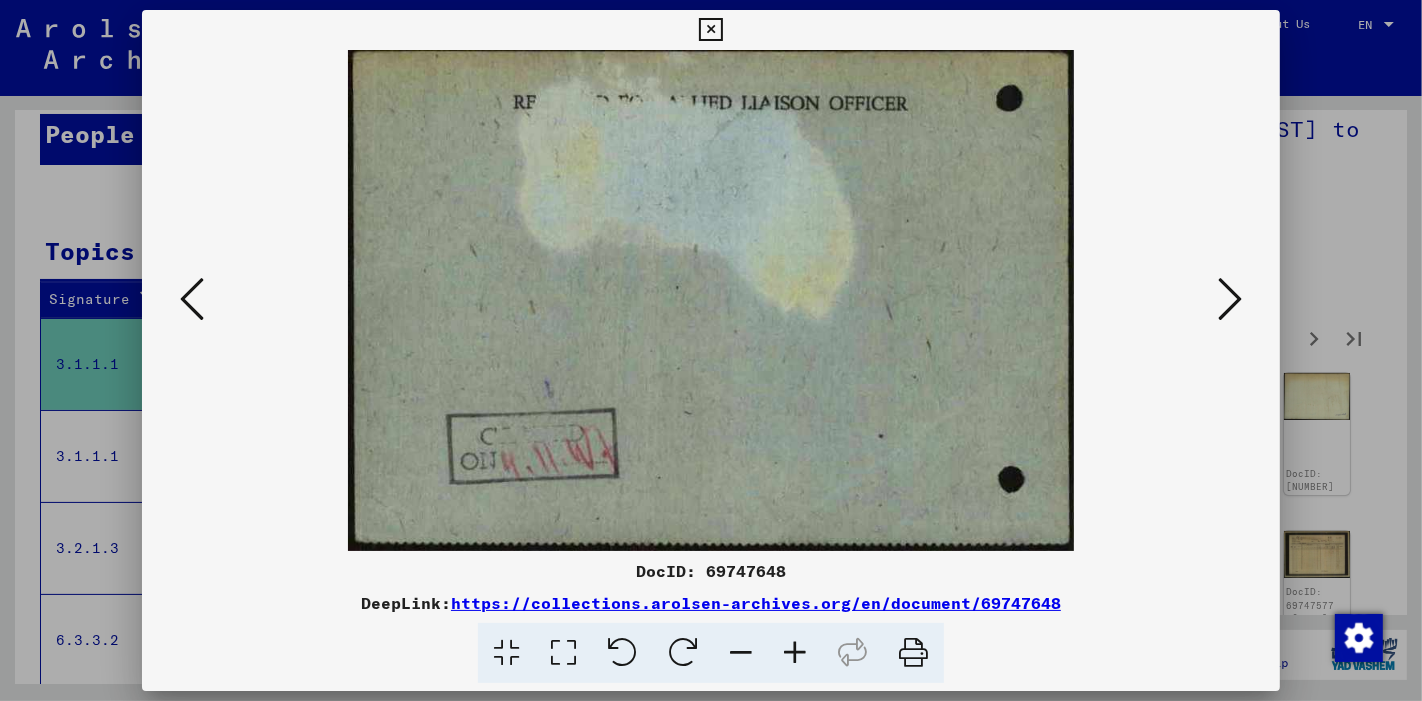 click at bounding box center [1230, 299] 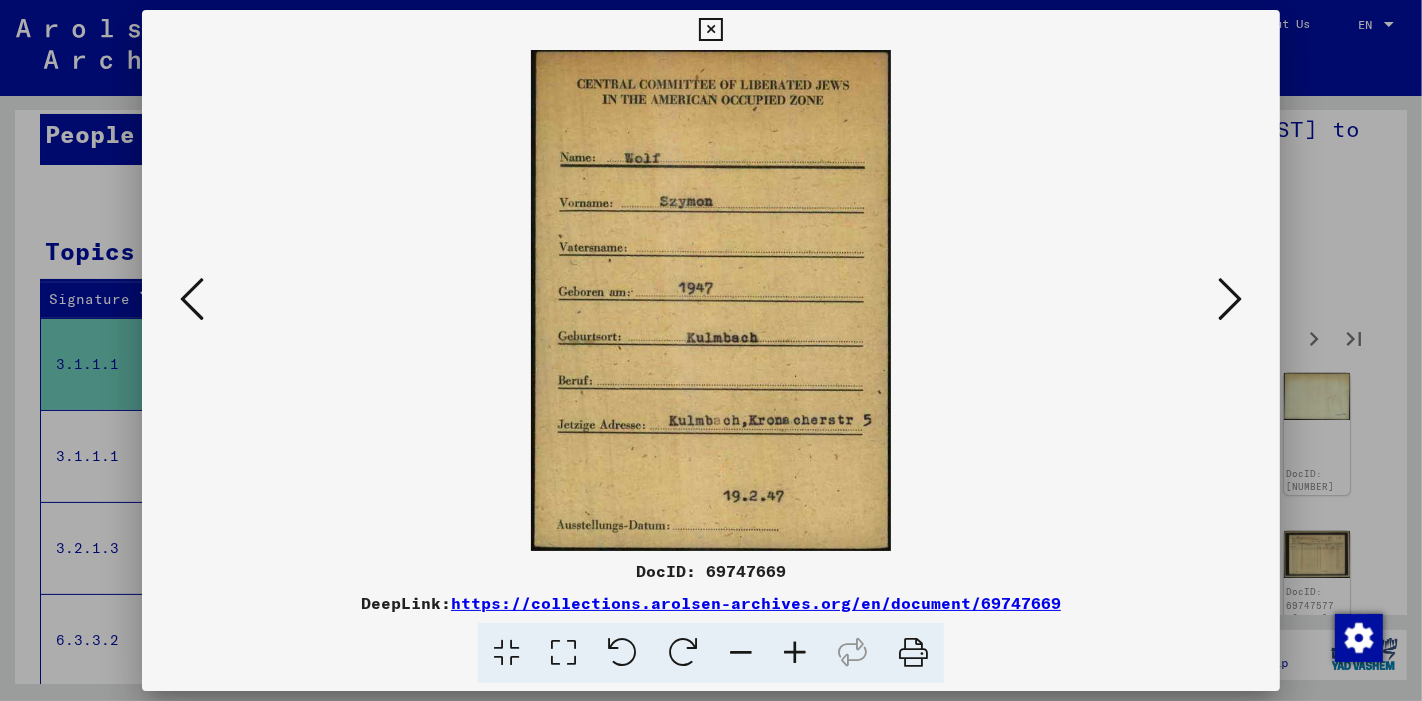 click at bounding box center [1230, 299] 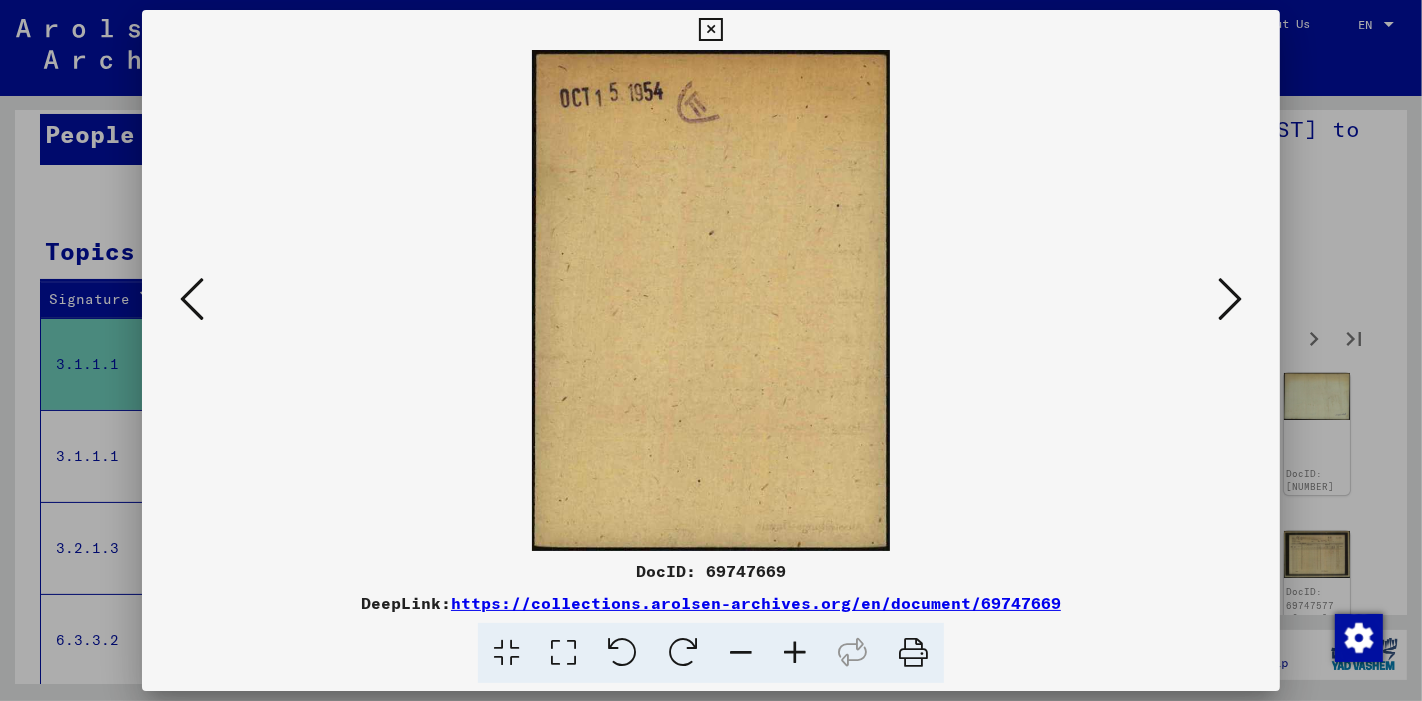 click at bounding box center [1230, 299] 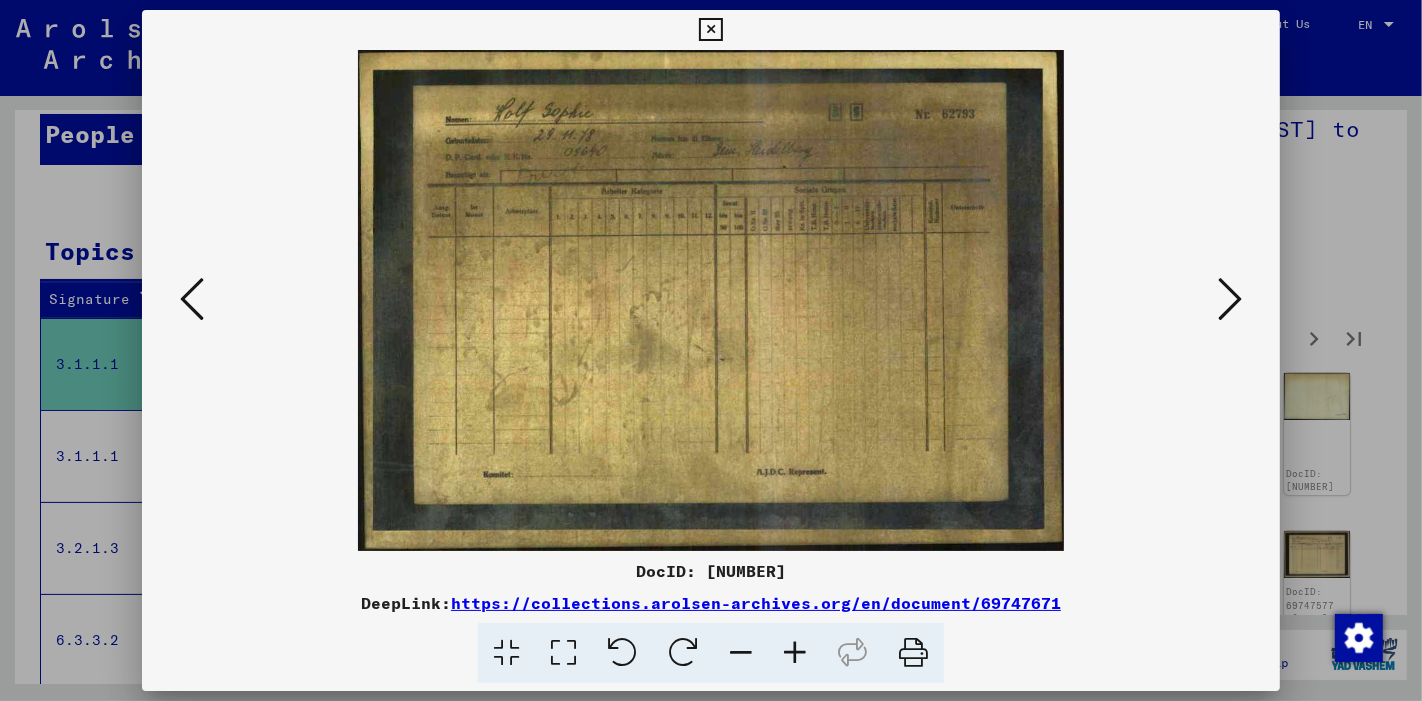 click at bounding box center [1230, 299] 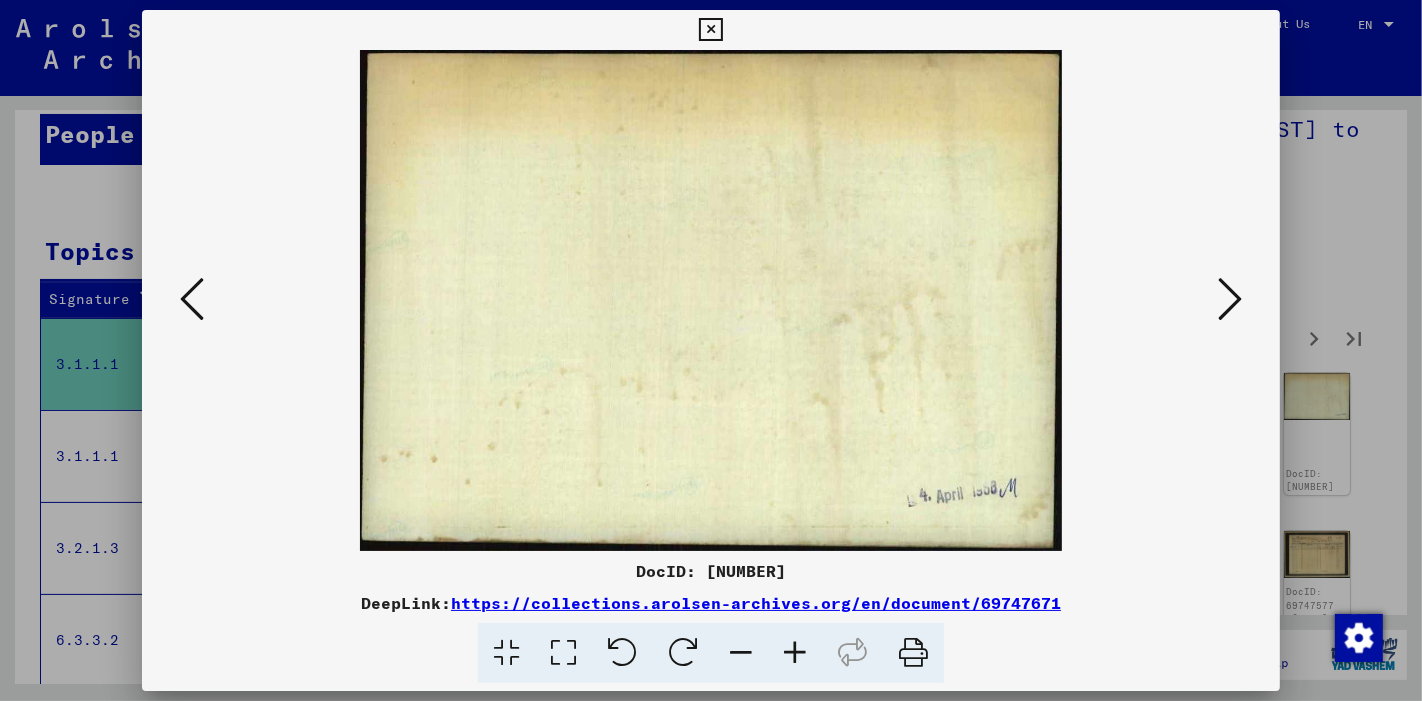 click at bounding box center (1230, 299) 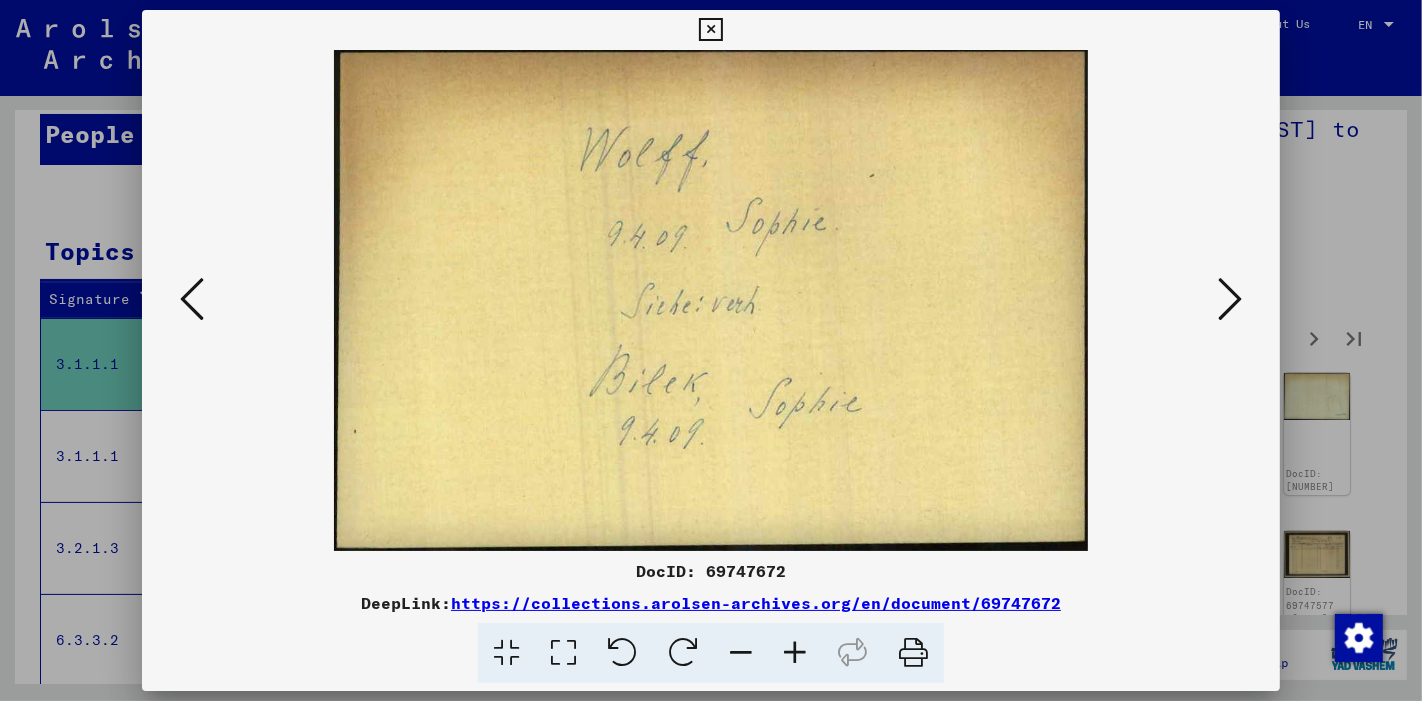 click at bounding box center (1230, 299) 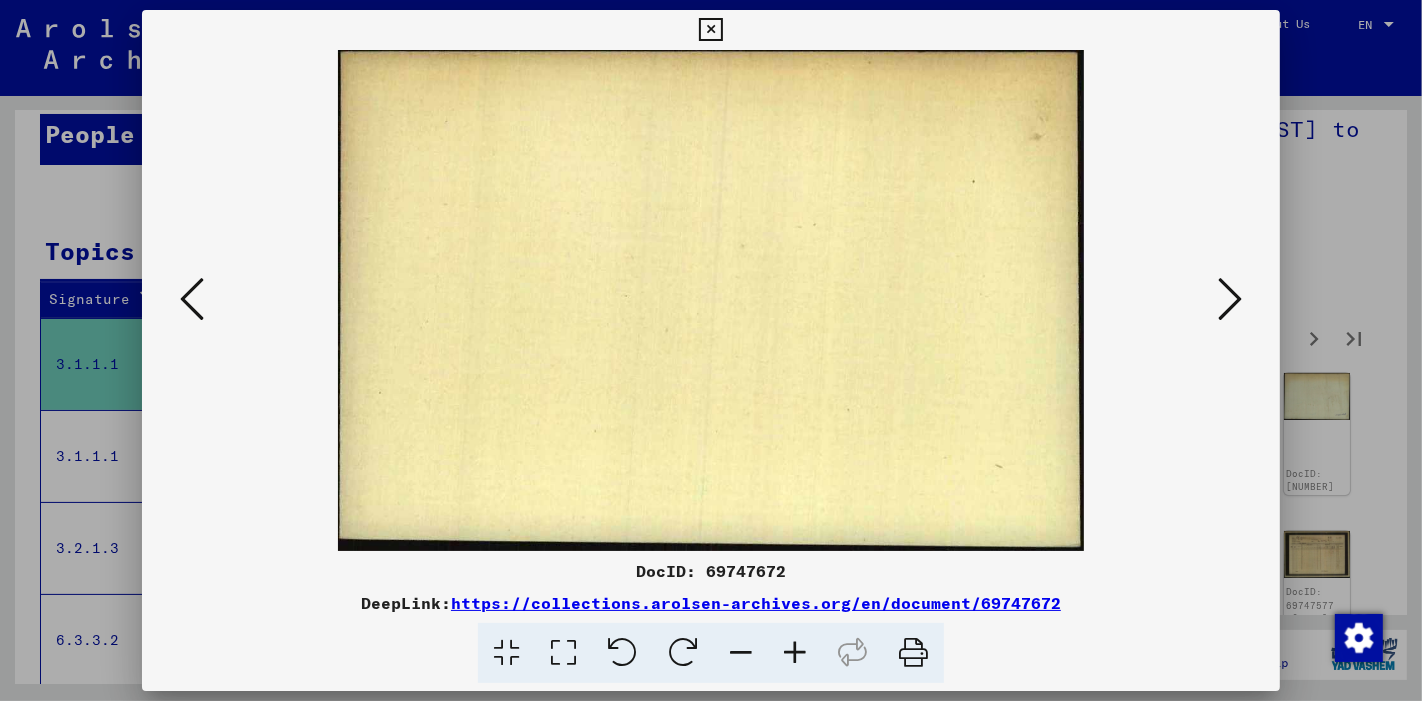 click at bounding box center [1230, 299] 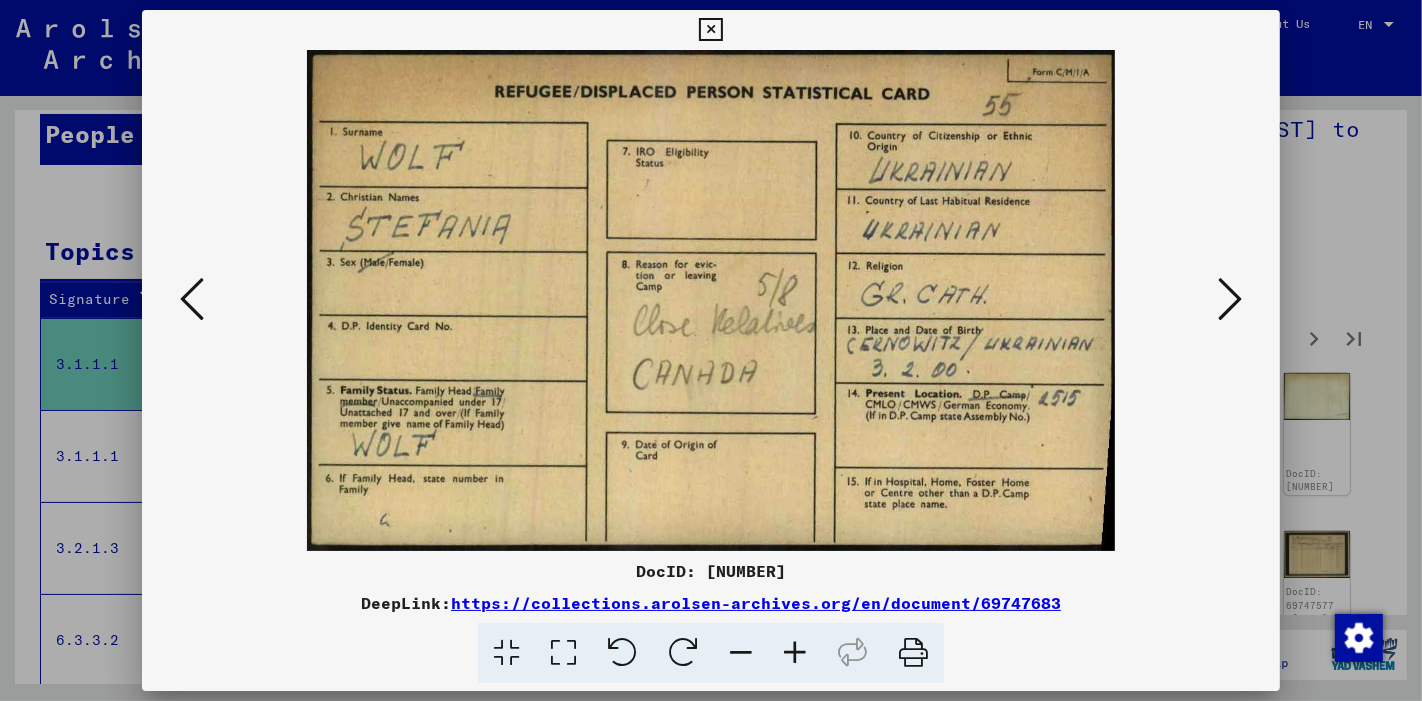 click at bounding box center [1230, 299] 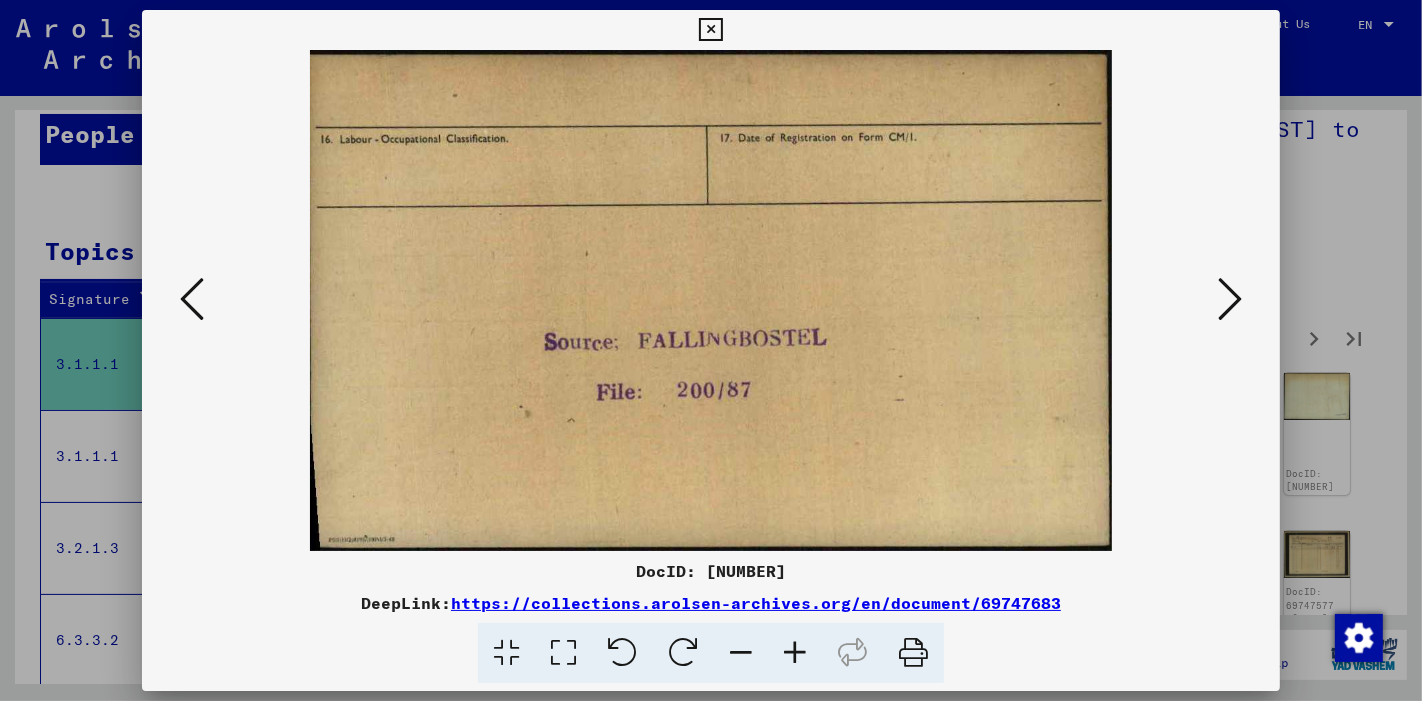 click at bounding box center (1230, 299) 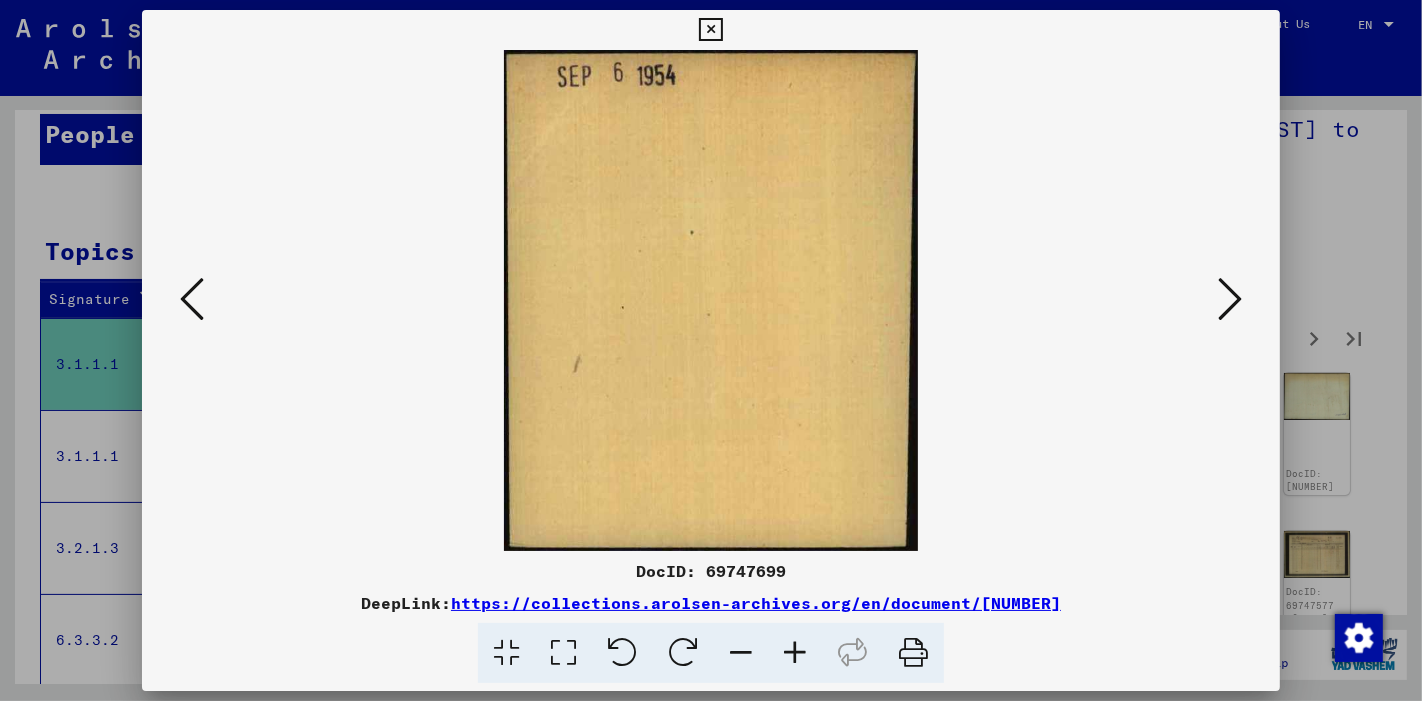 click at bounding box center (1230, 299) 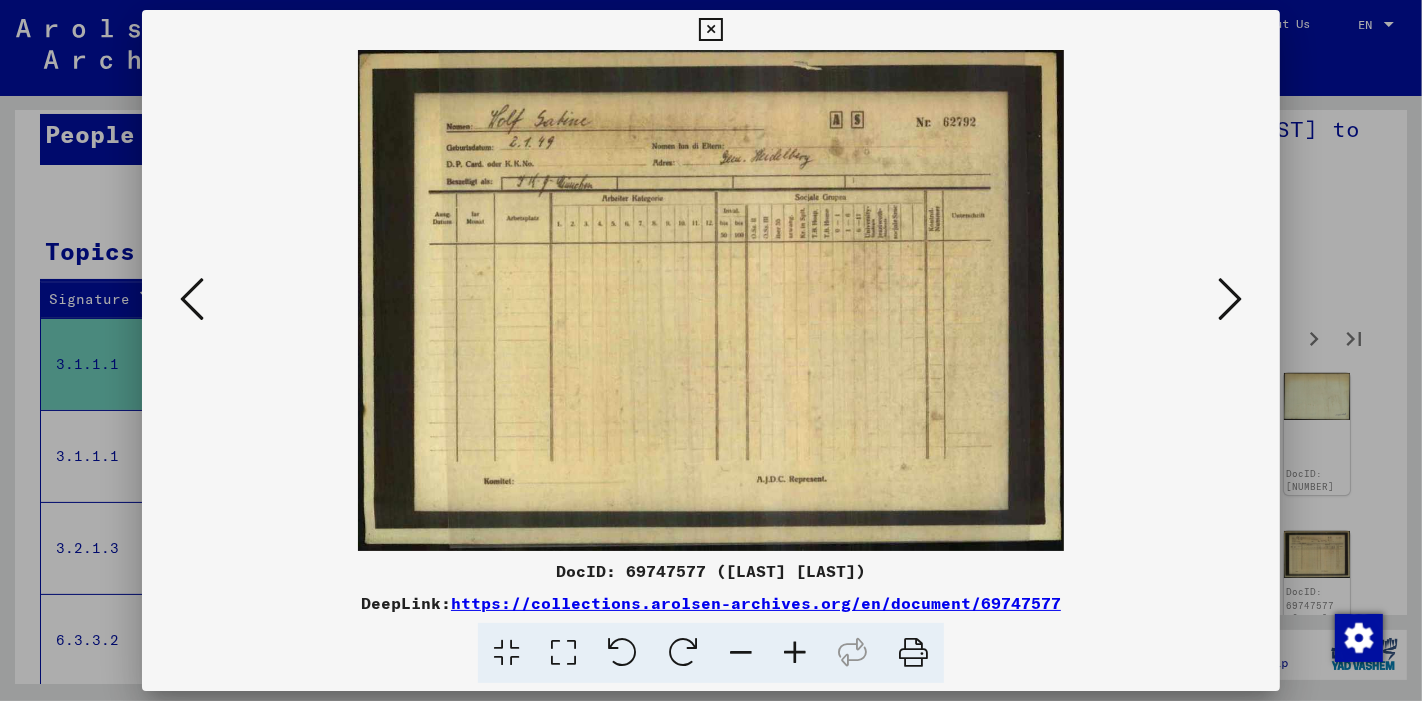 click at bounding box center [1230, 299] 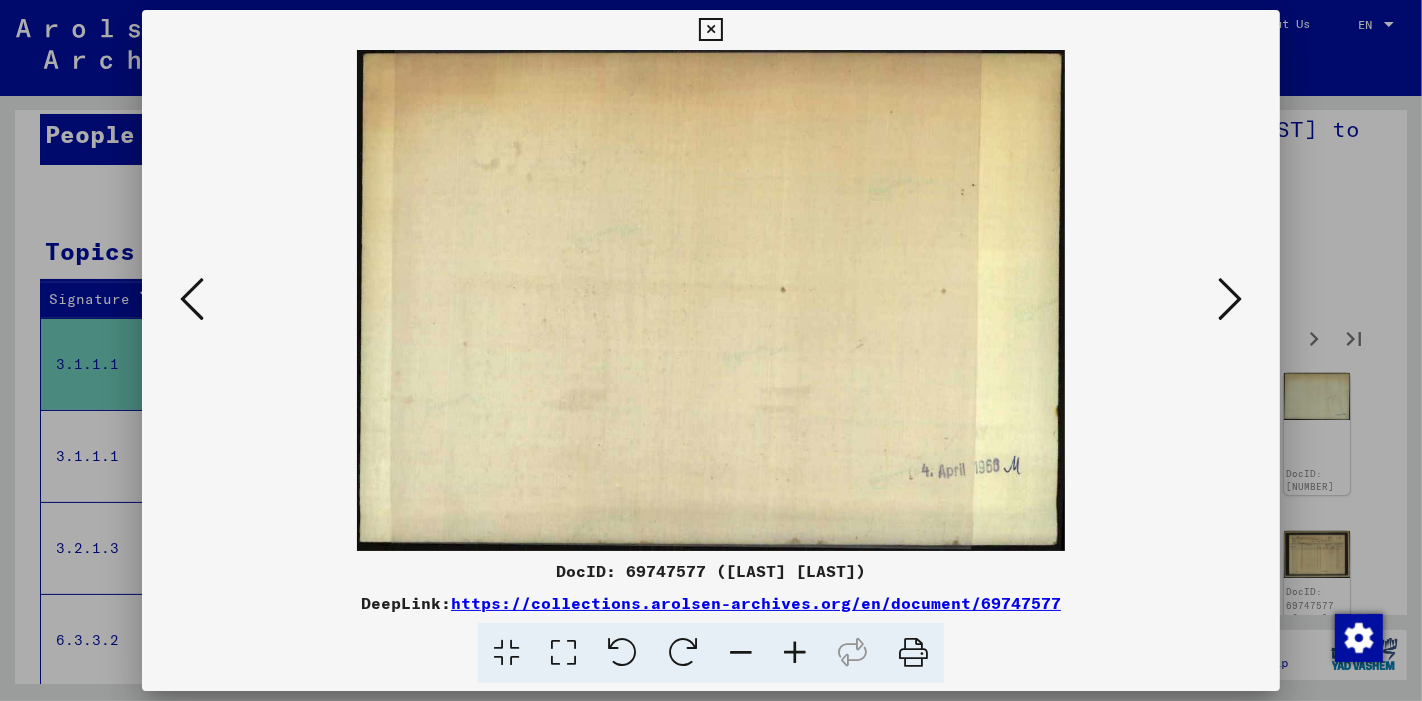 click at bounding box center (1230, 299) 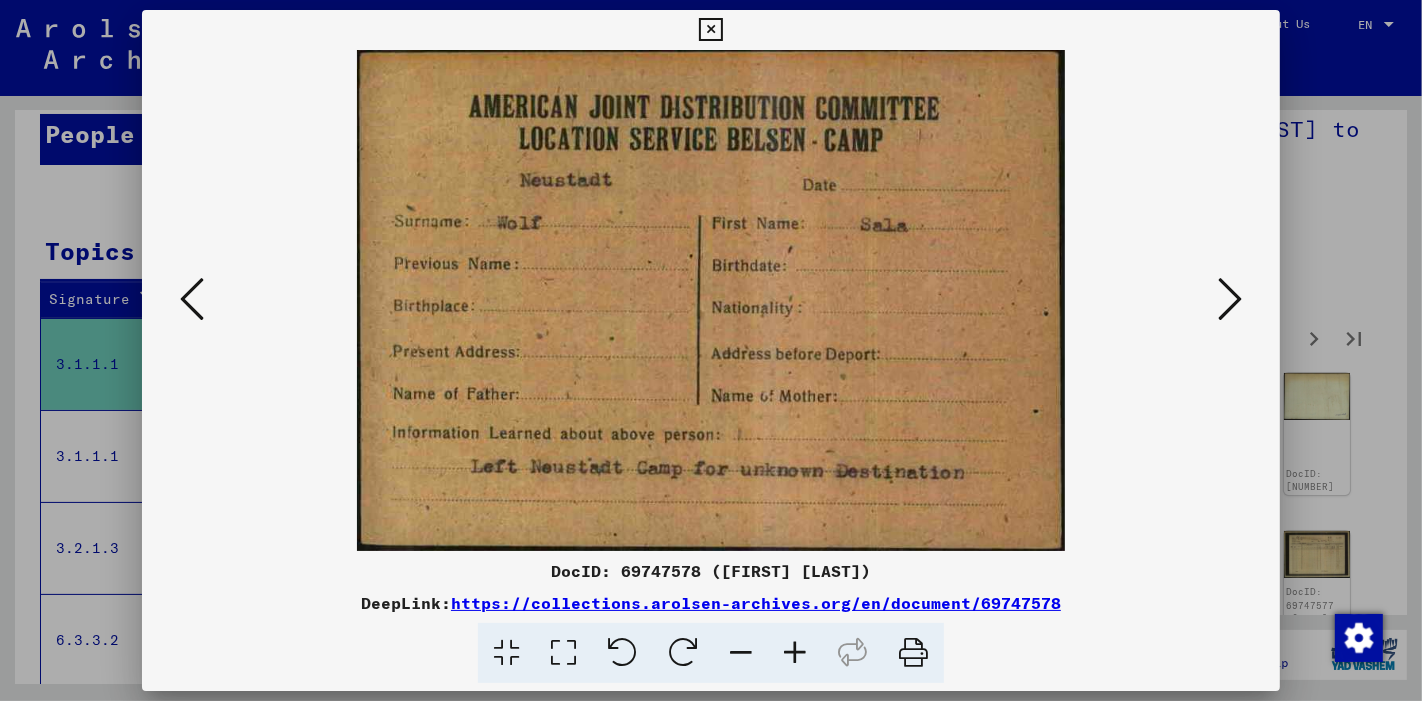 click at bounding box center (1230, 299) 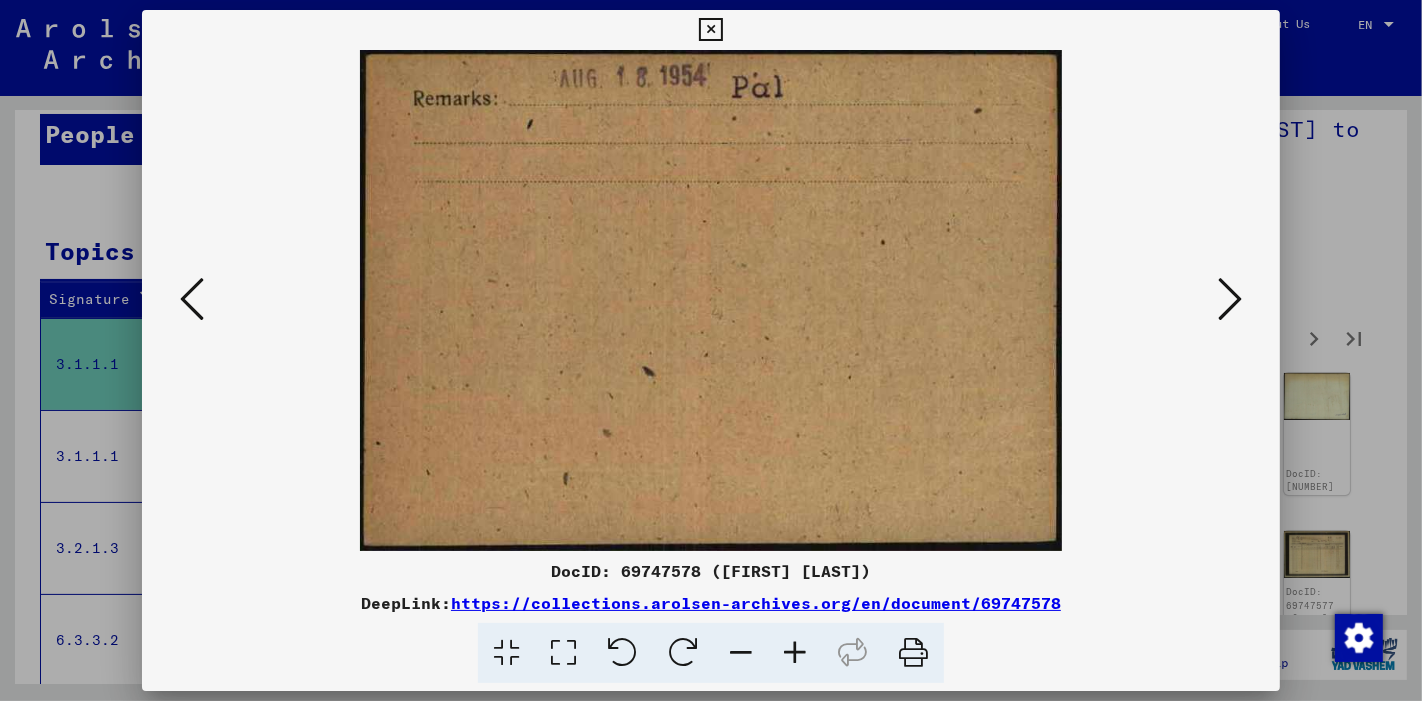 click at bounding box center [1230, 299] 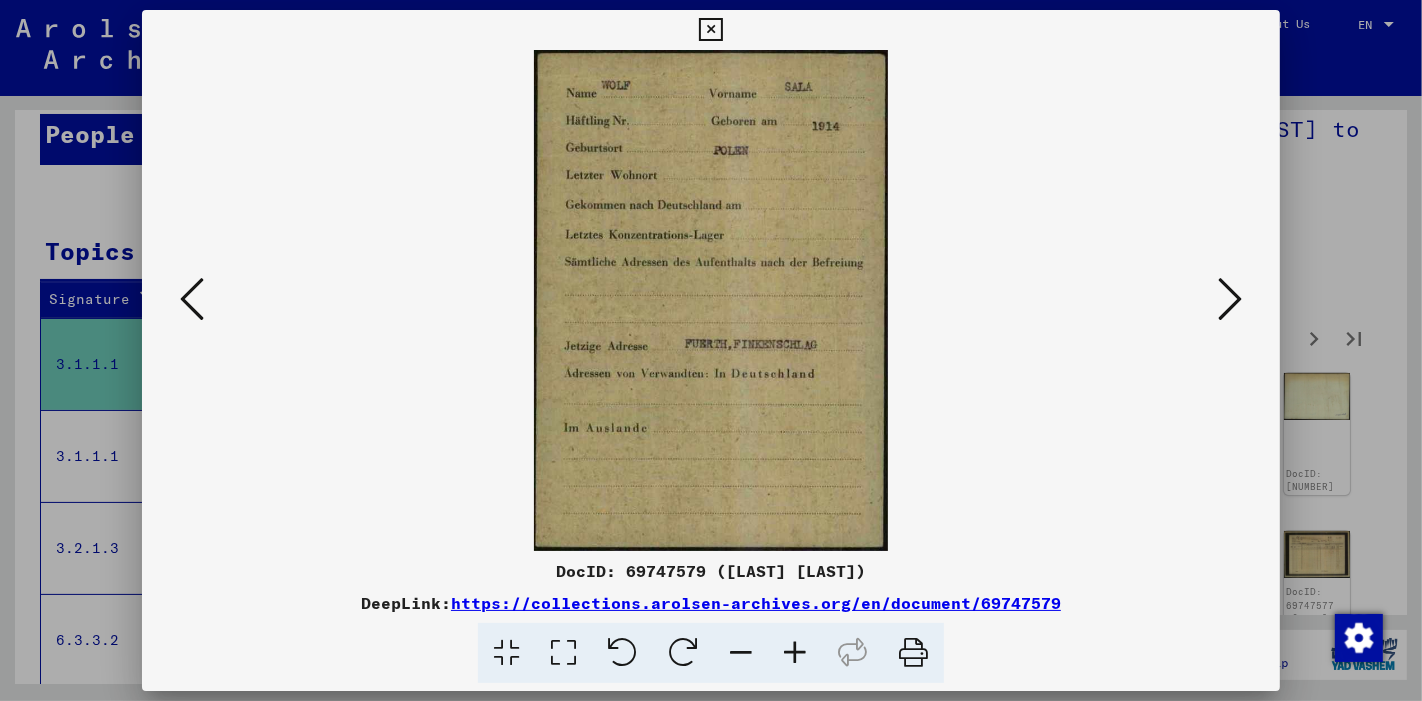 click at bounding box center [1230, 299] 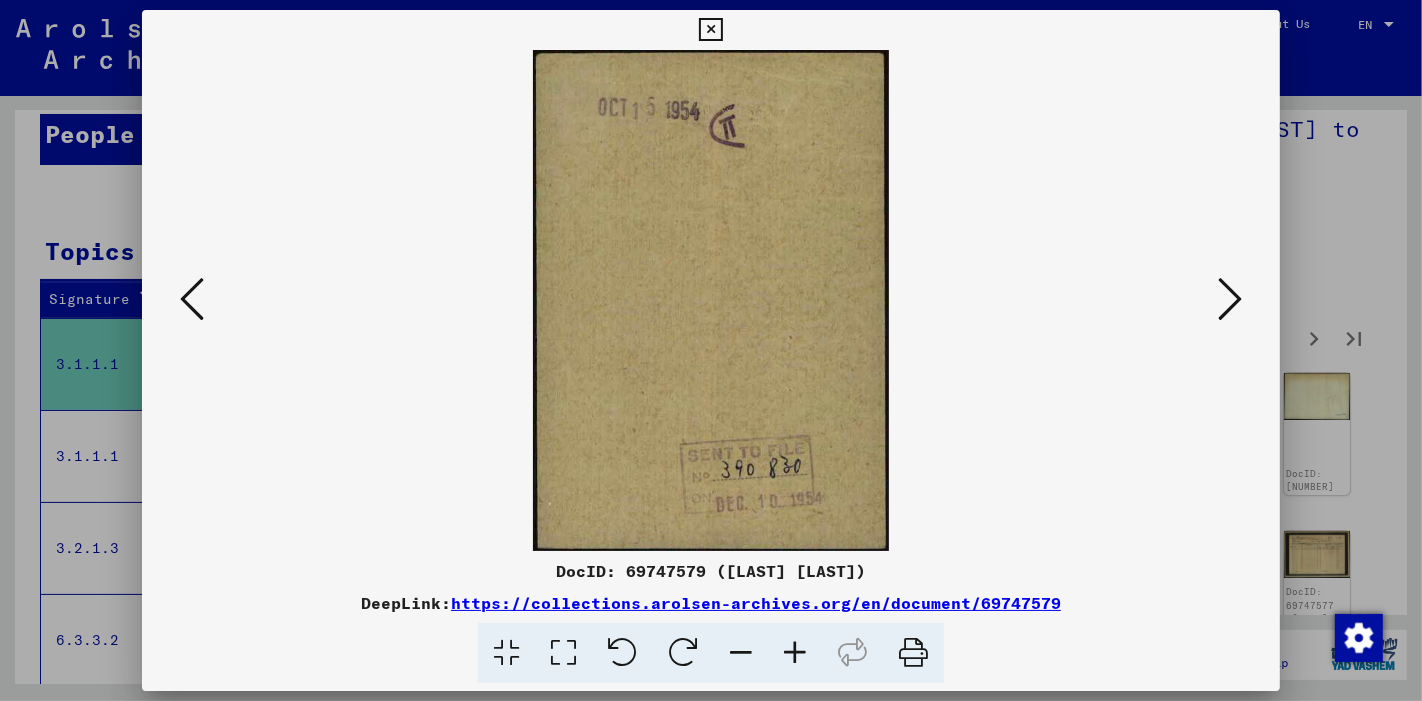 click at bounding box center [1230, 299] 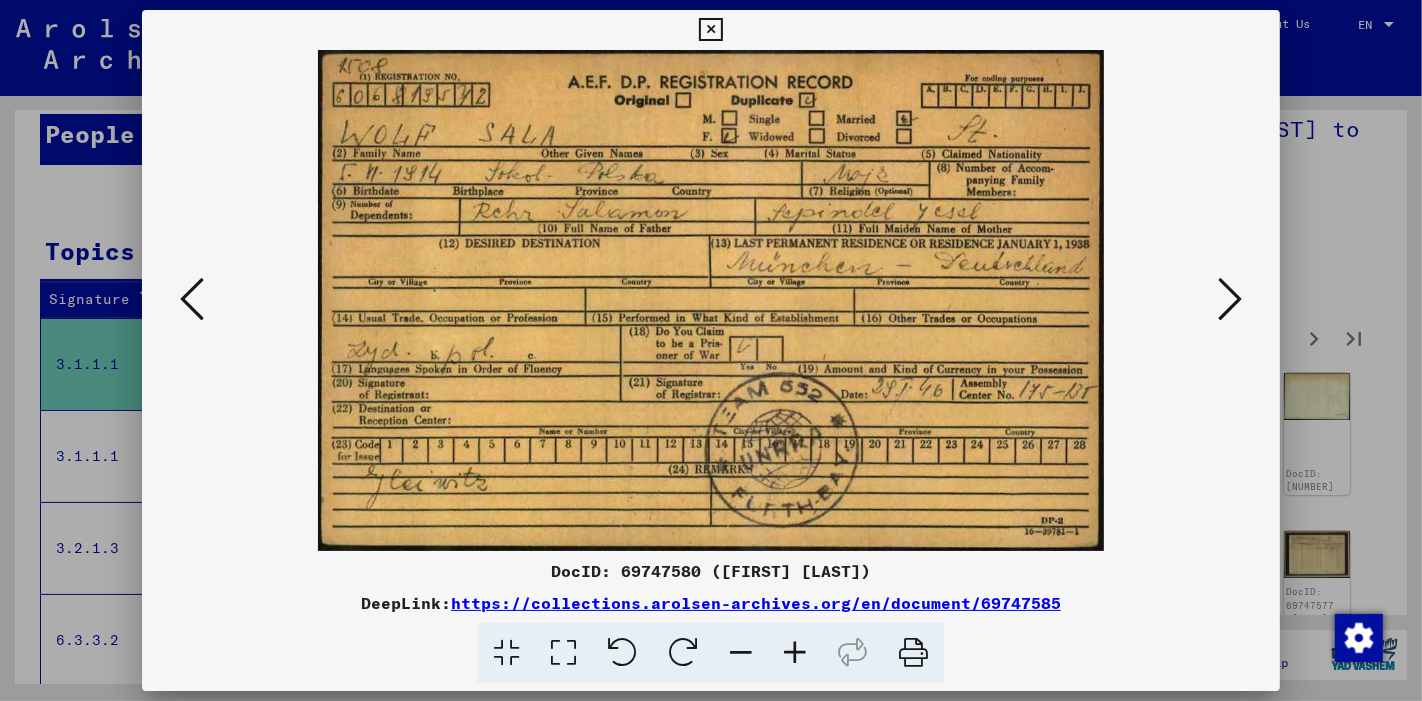 click at bounding box center (1230, 299) 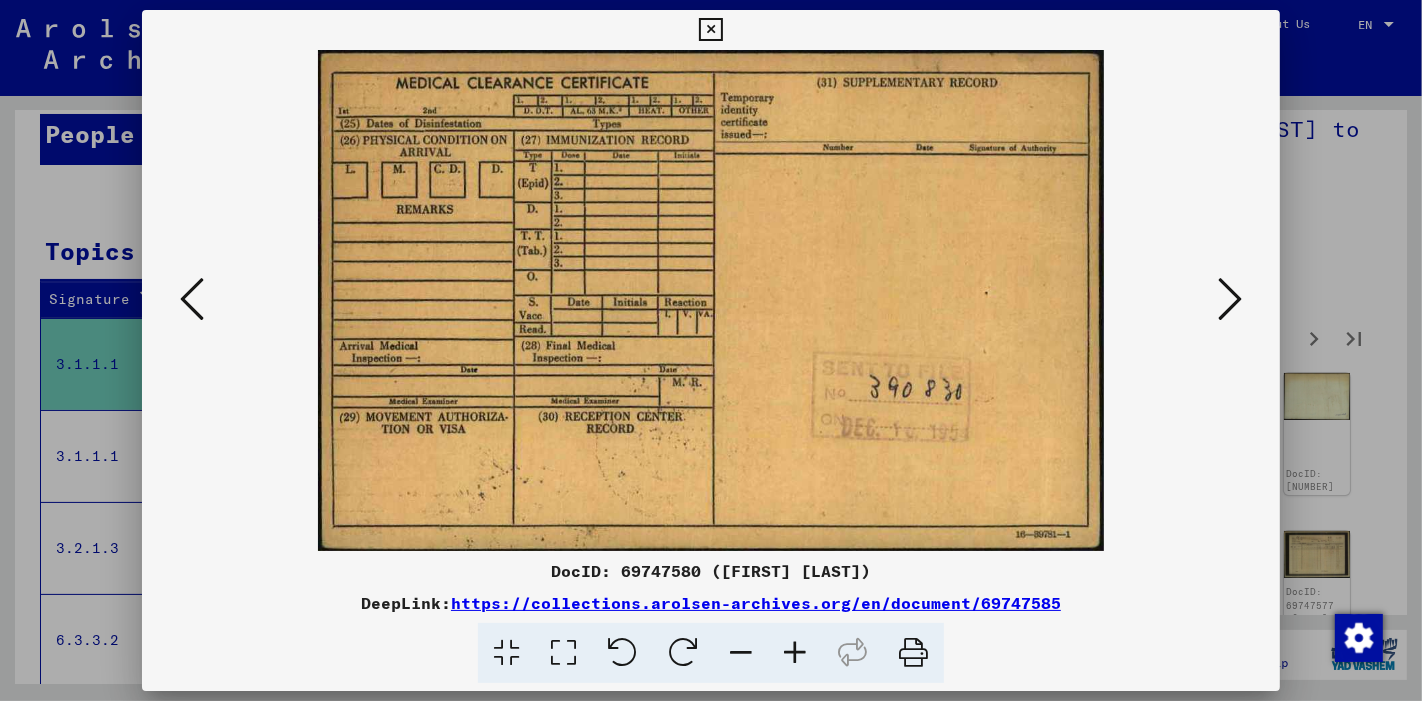 click at bounding box center (1230, 299) 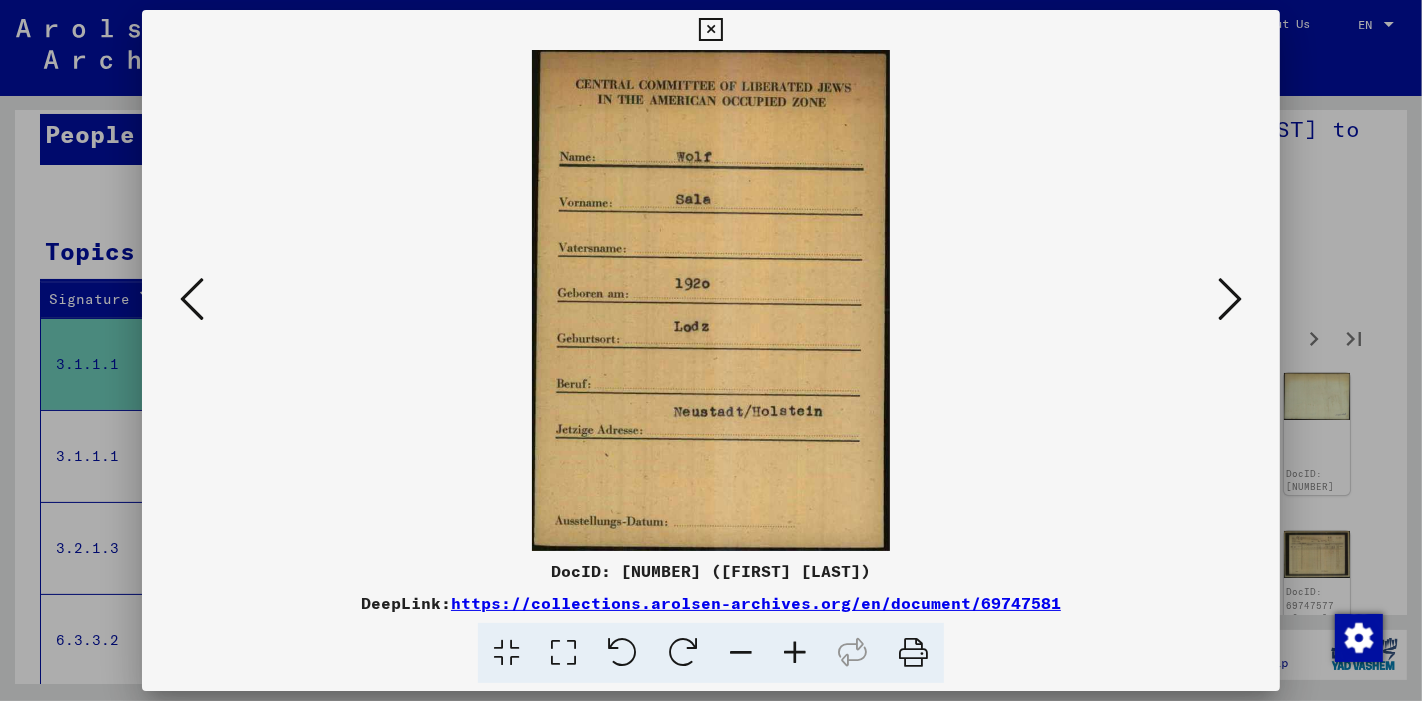 click at bounding box center [1230, 299] 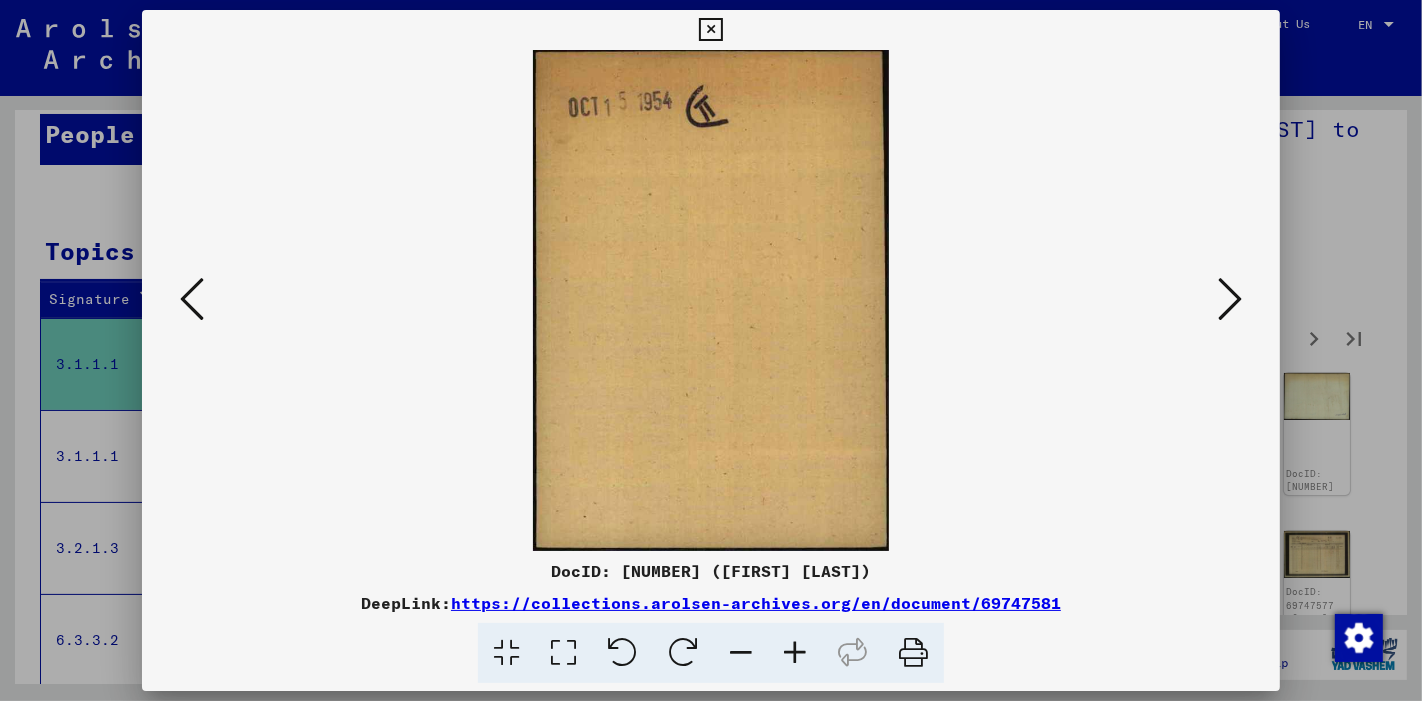 click at bounding box center (1230, 299) 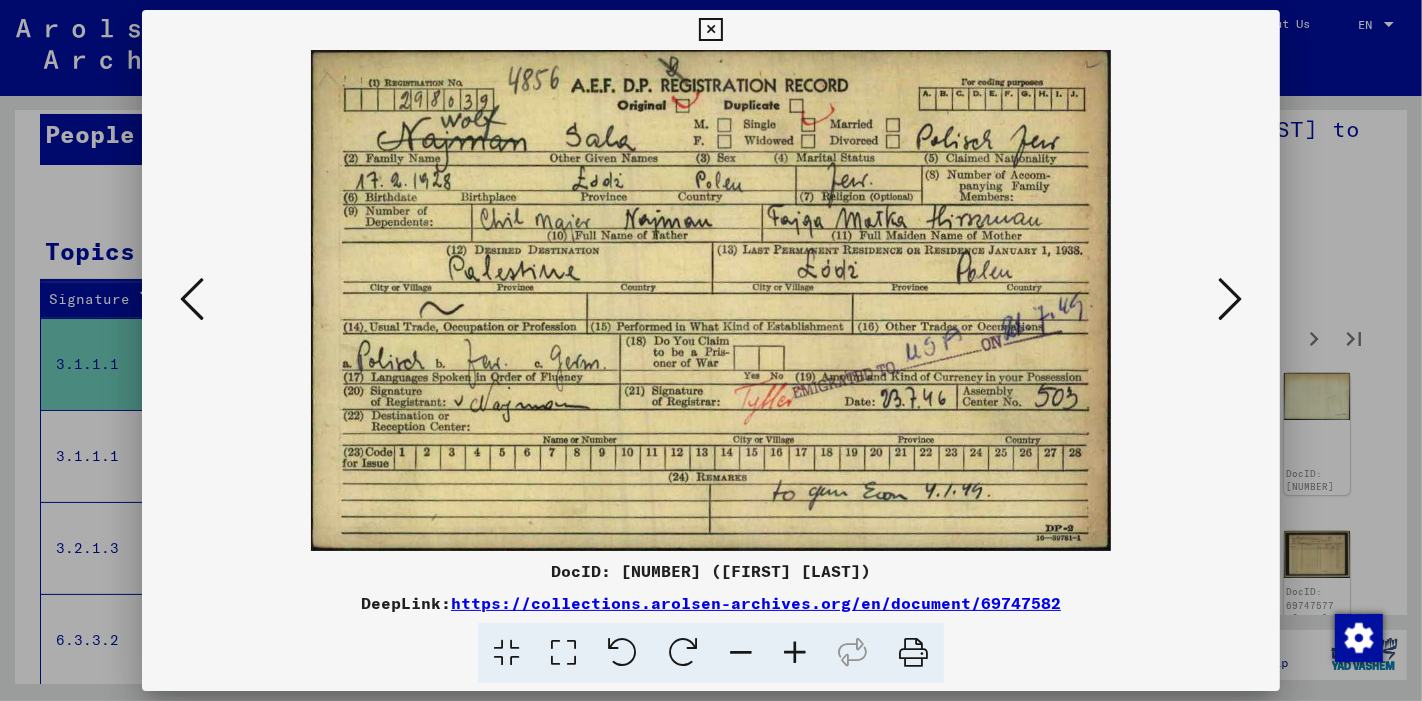 click at bounding box center [1230, 299] 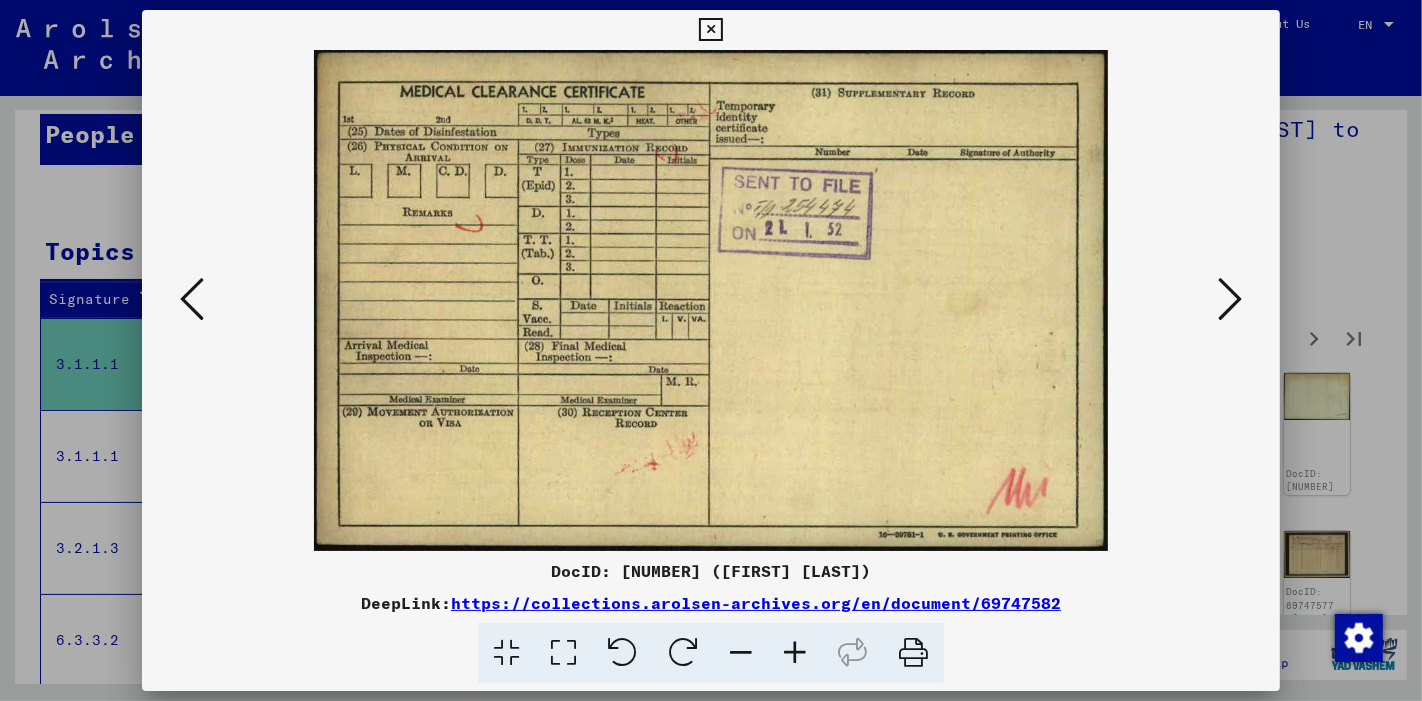 click at bounding box center [1230, 299] 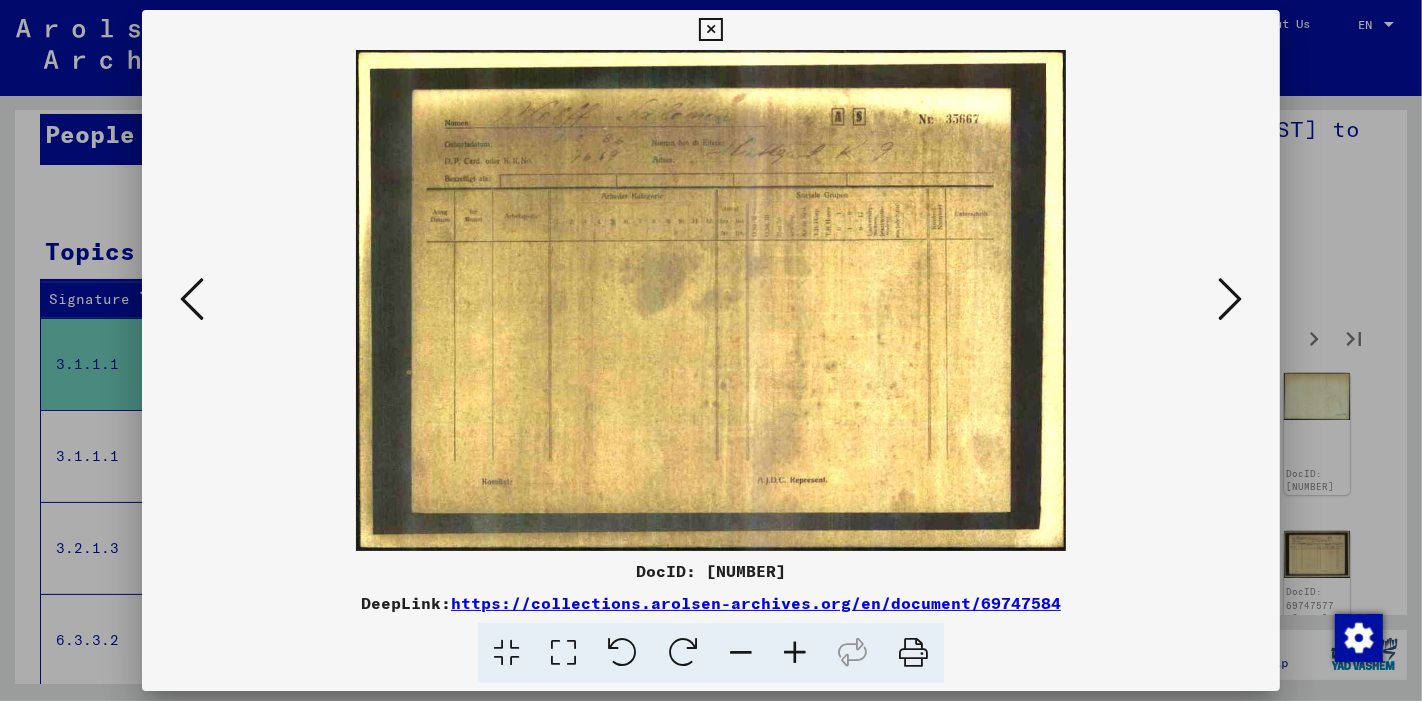 click at bounding box center [1230, 299] 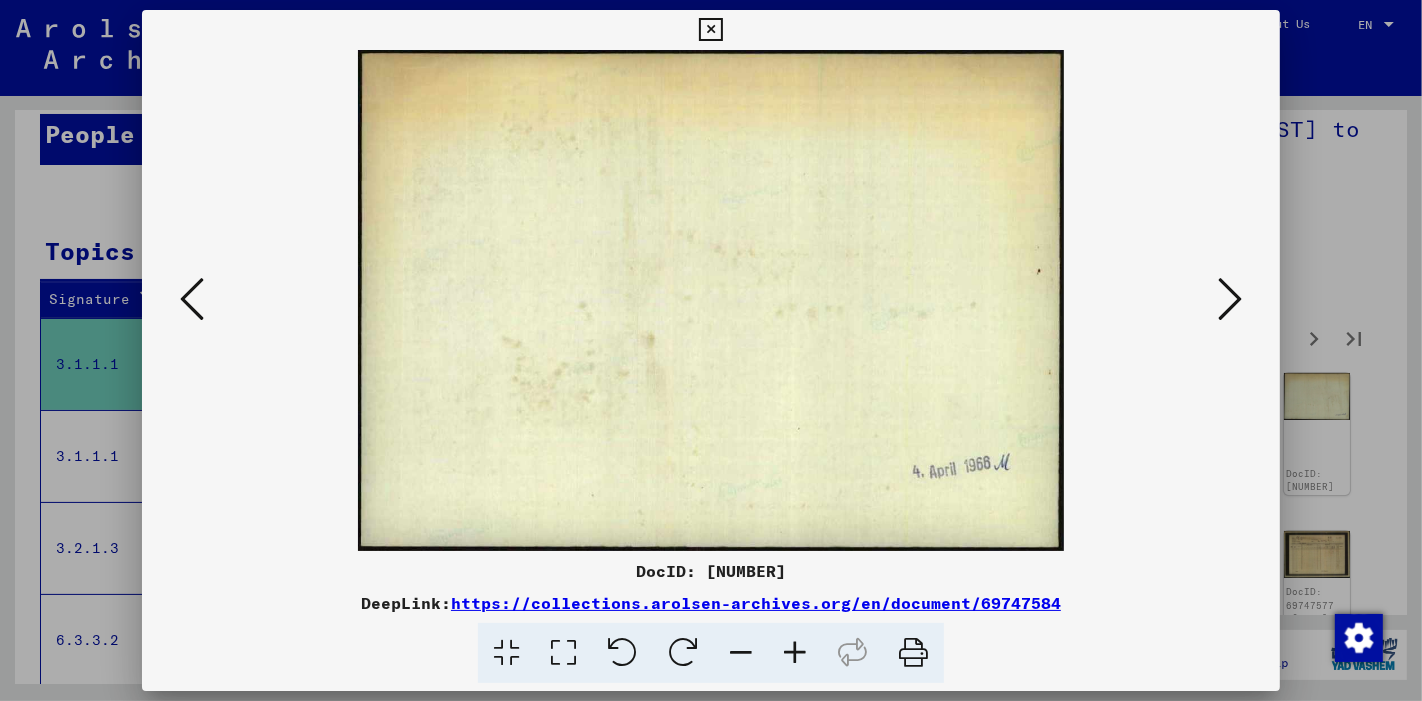 click at bounding box center [1230, 299] 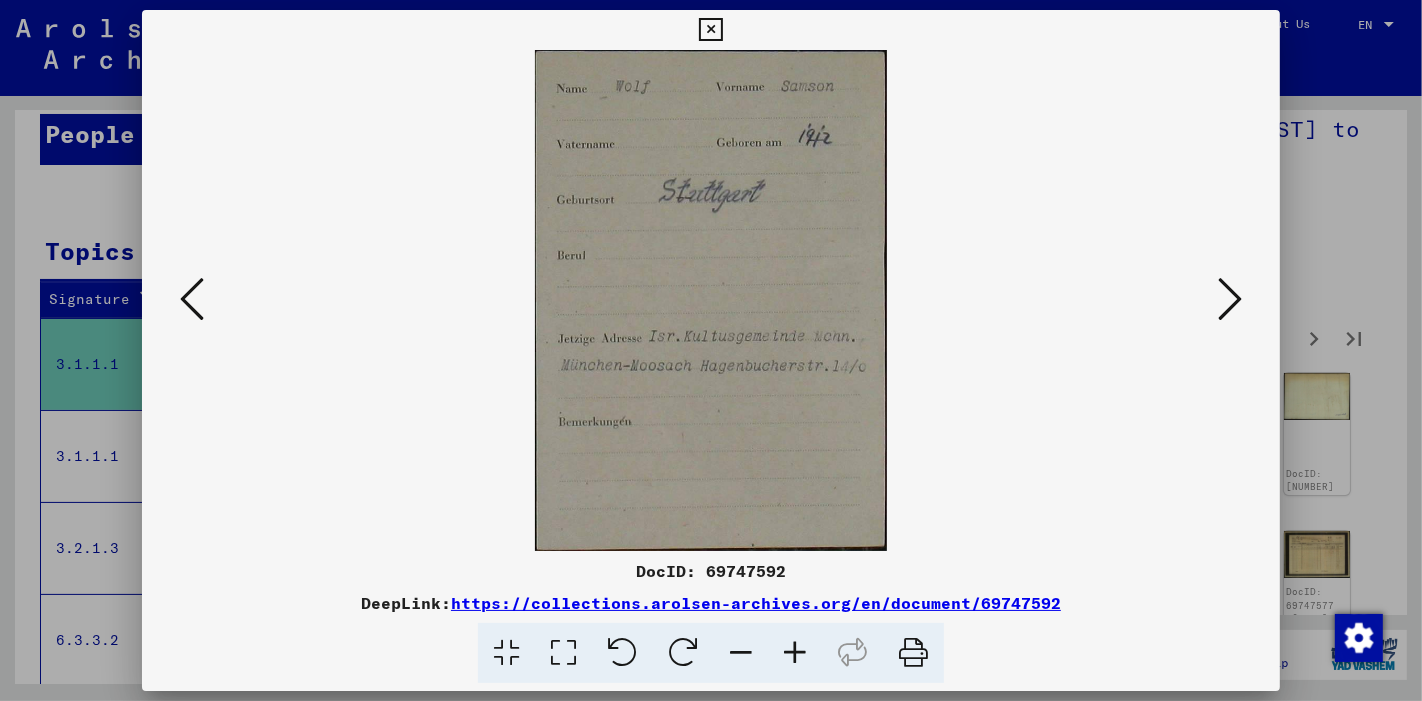 click at bounding box center [1230, 299] 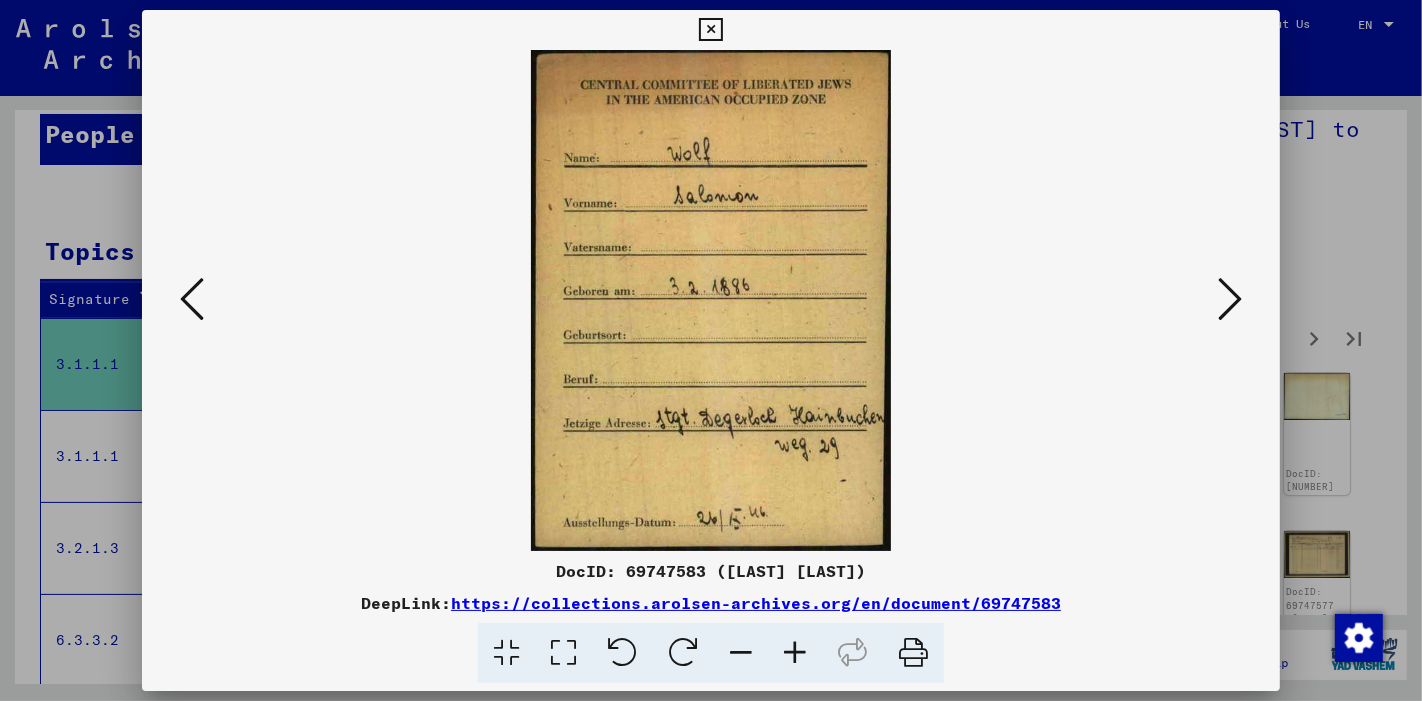 click at bounding box center (1230, 299) 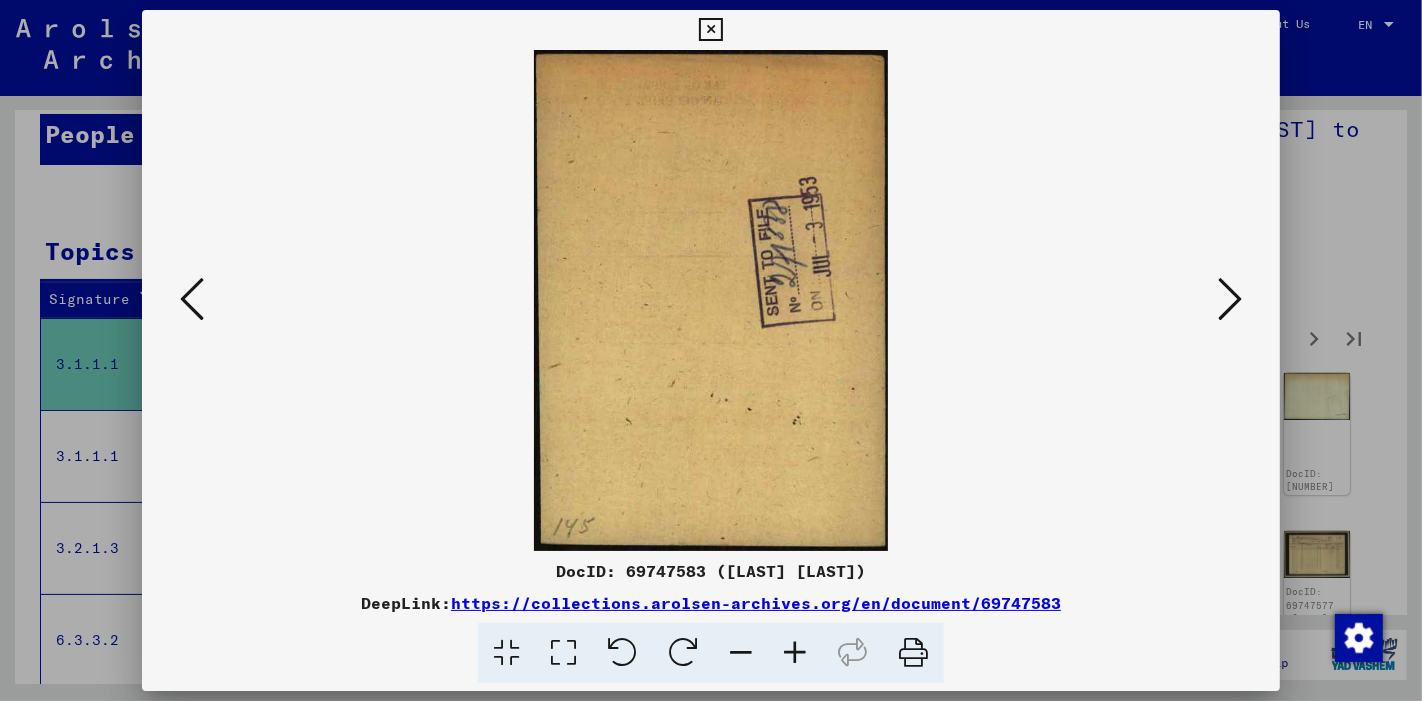 click at bounding box center (1230, 299) 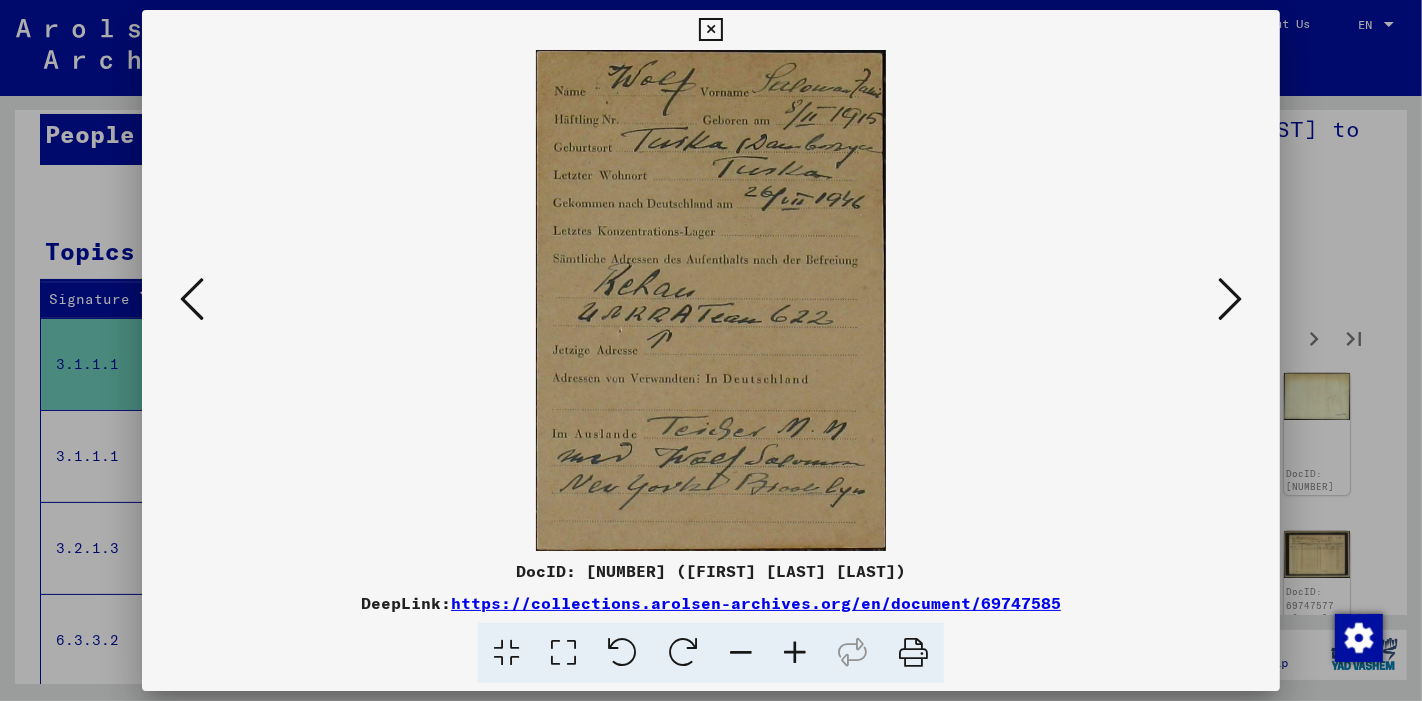 click at bounding box center [1230, 299] 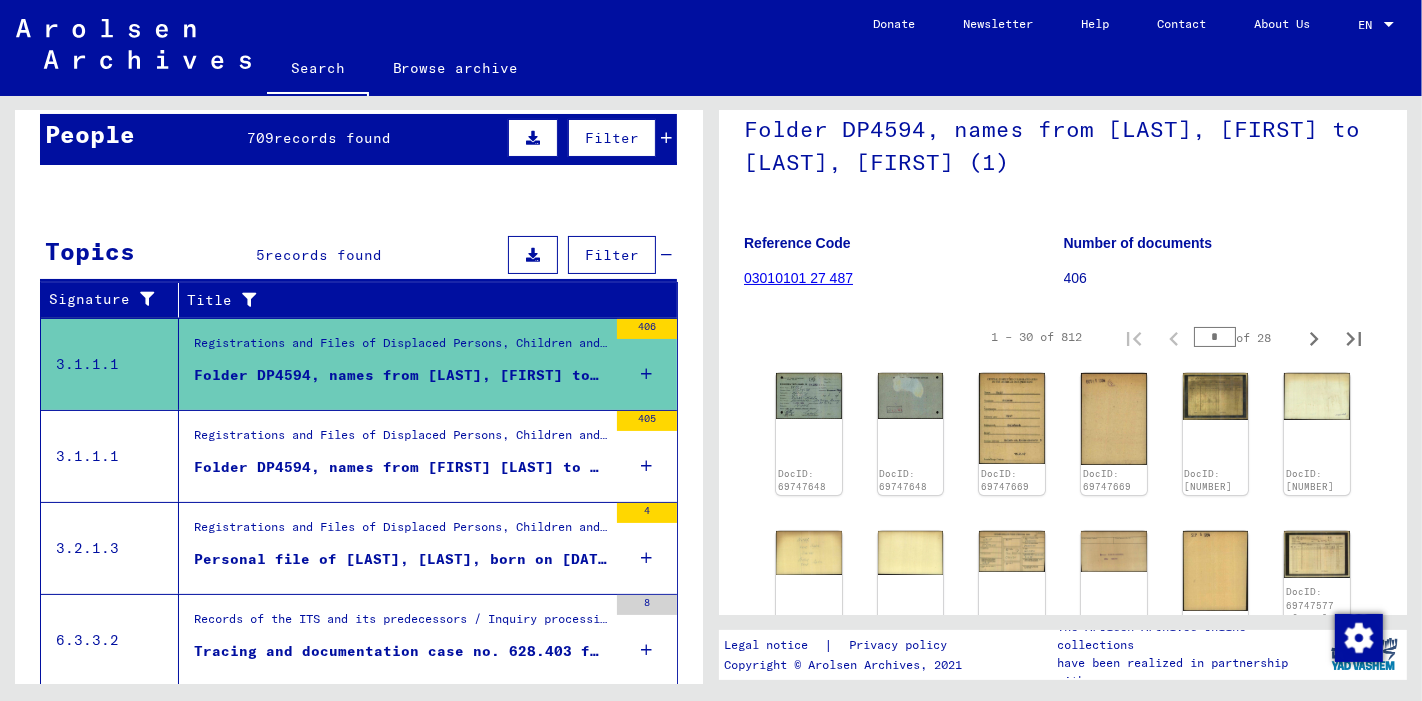 click on "Show all search results" at bounding box center (358, 502) 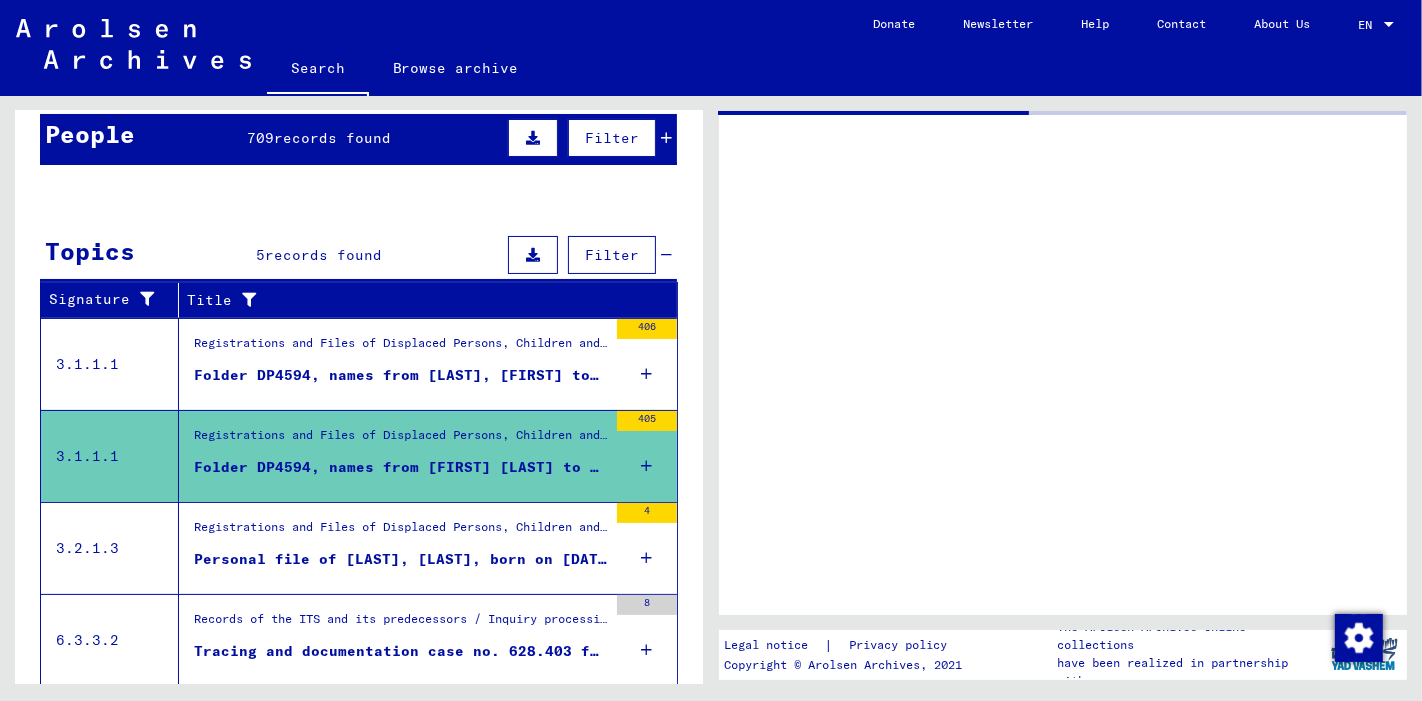 scroll, scrollTop: 0, scrollLeft: 0, axis: both 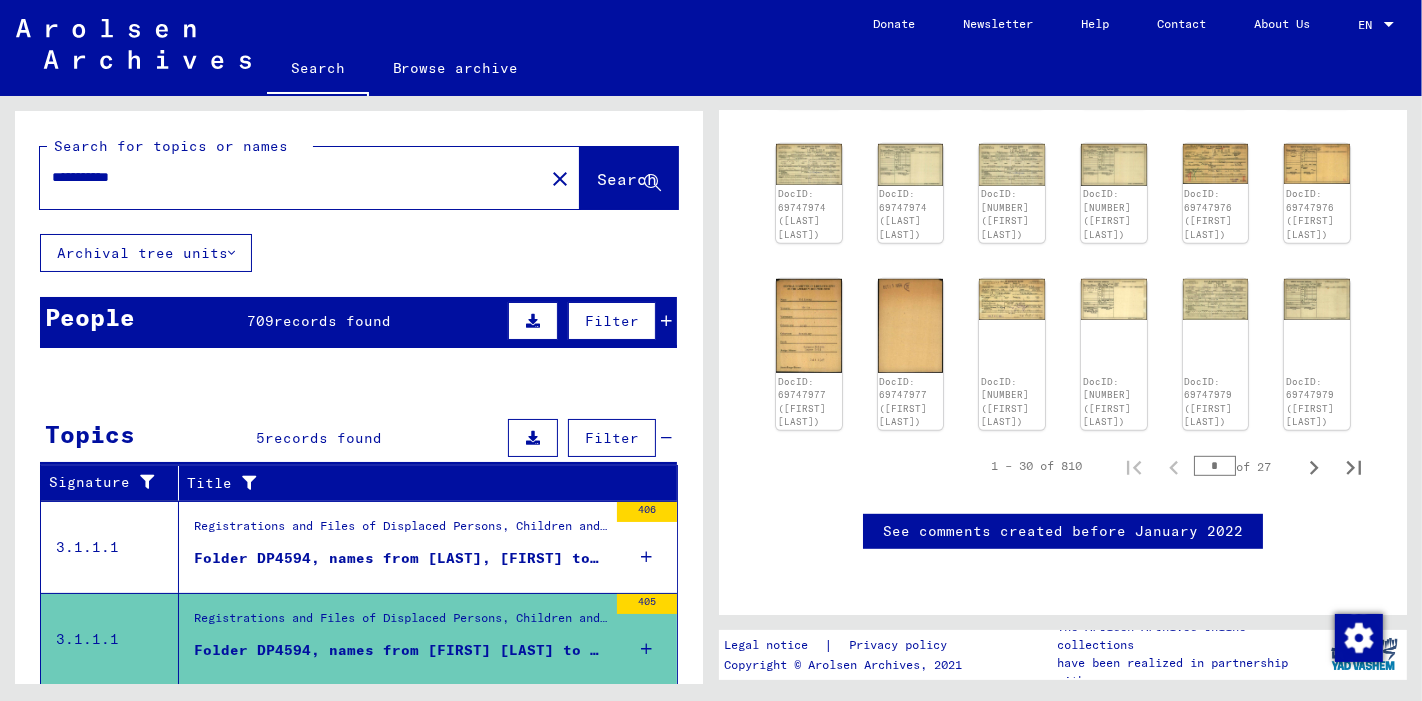 click on "People 709  records found  Filter" at bounding box center (358, 322) 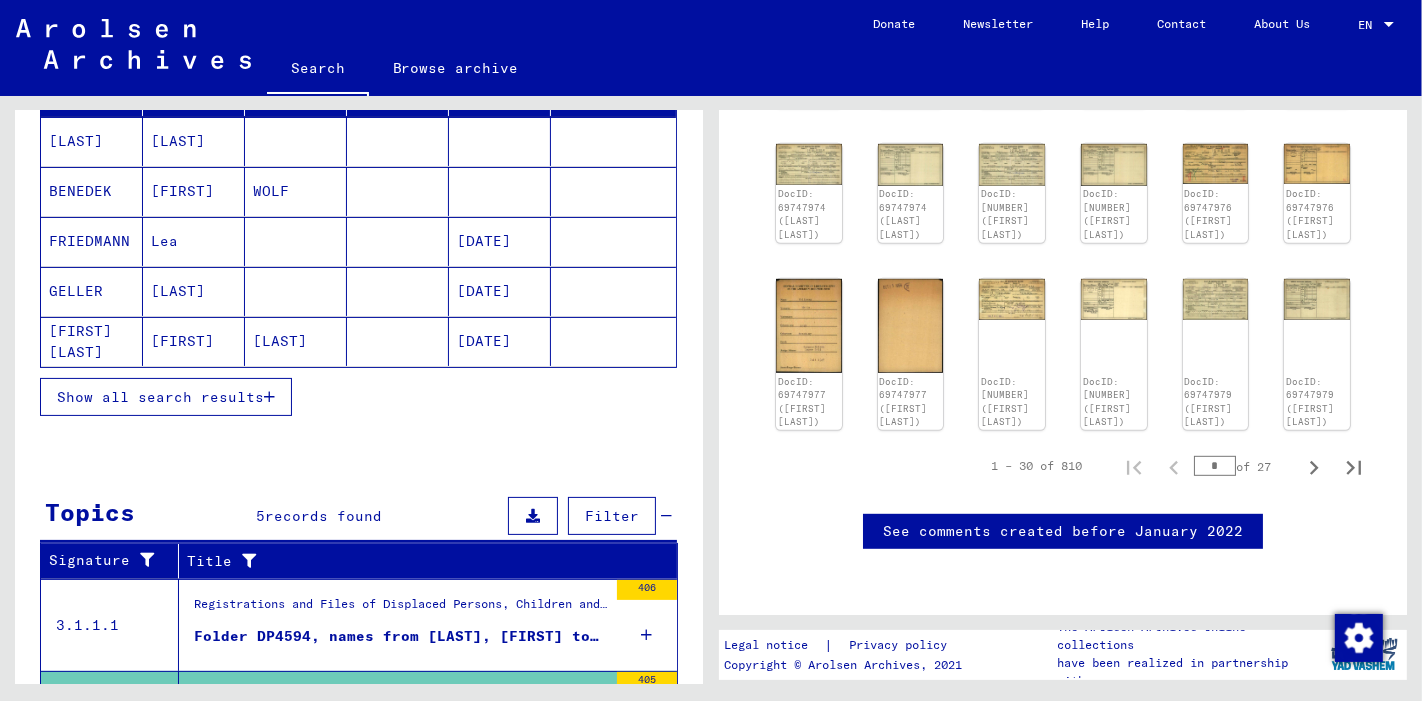 scroll, scrollTop: 288, scrollLeft: 0, axis: vertical 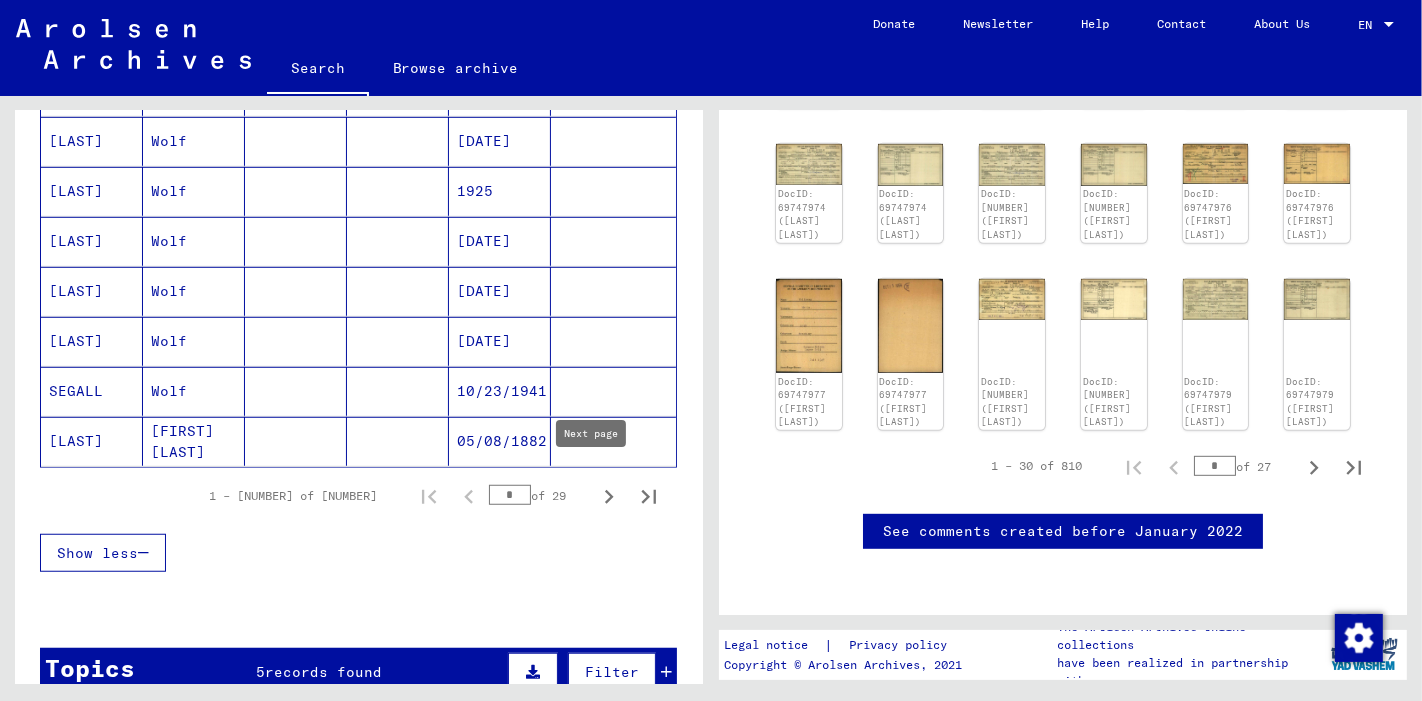 click 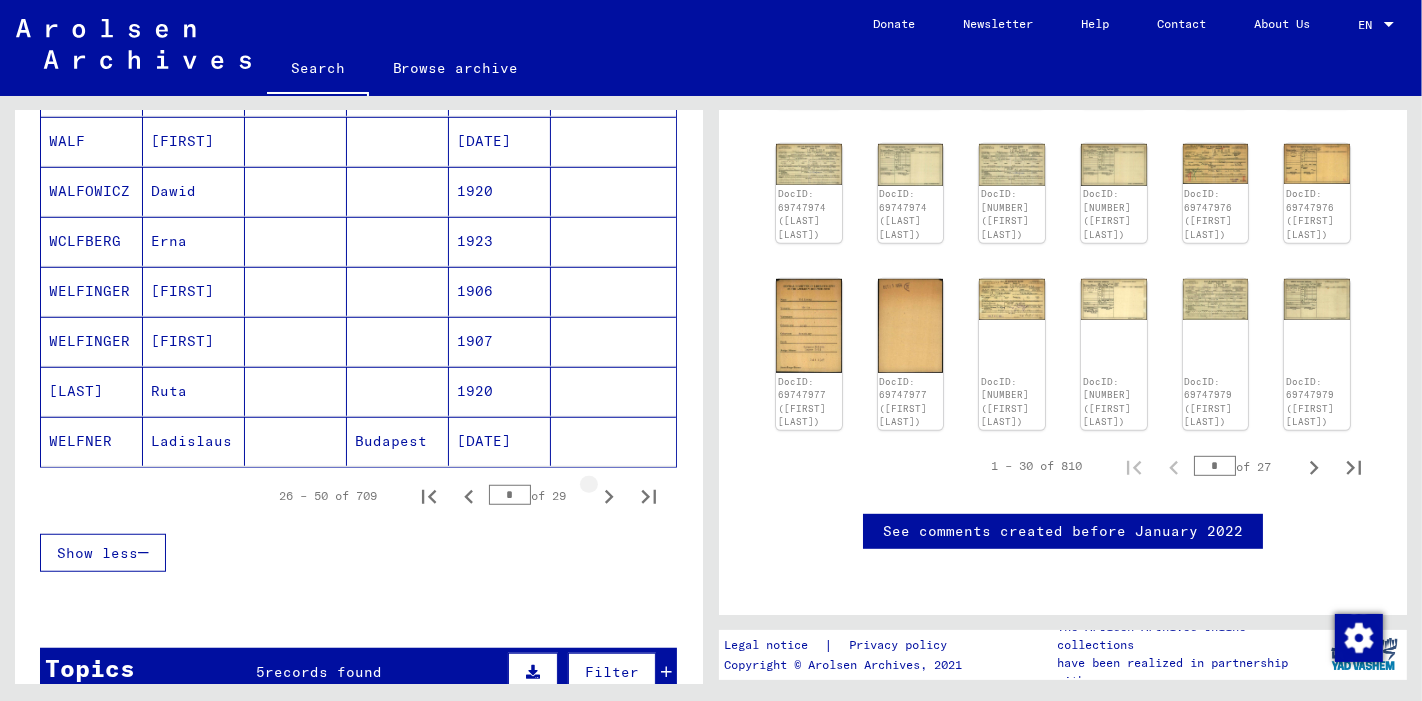 click 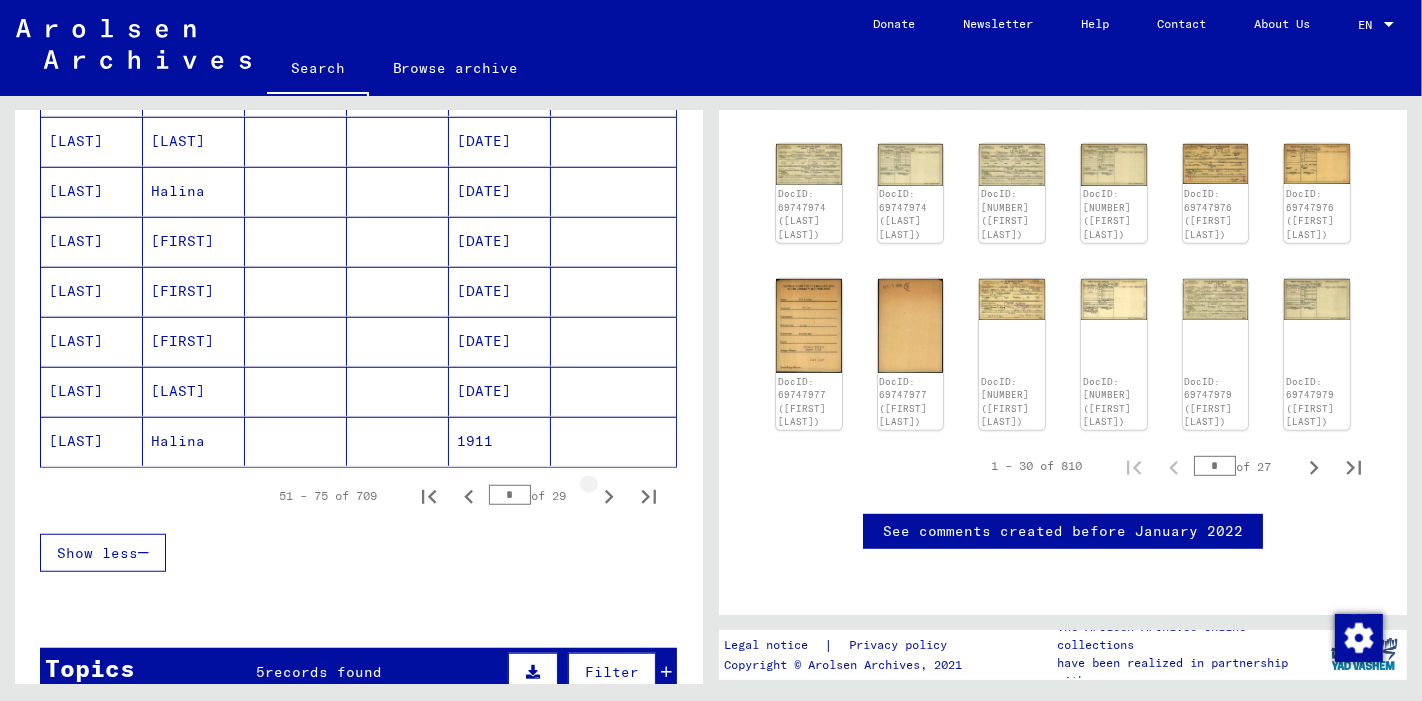 click 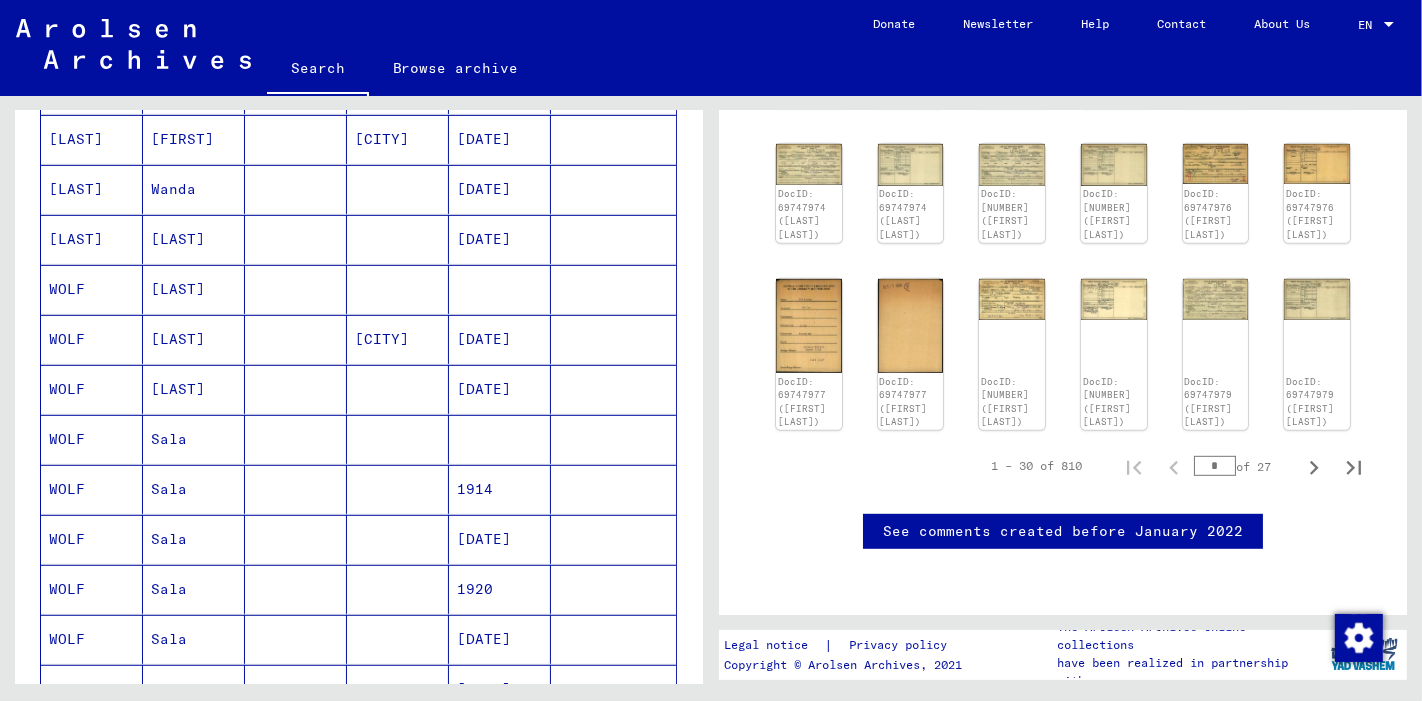 scroll, scrollTop: 839, scrollLeft: 0, axis: vertical 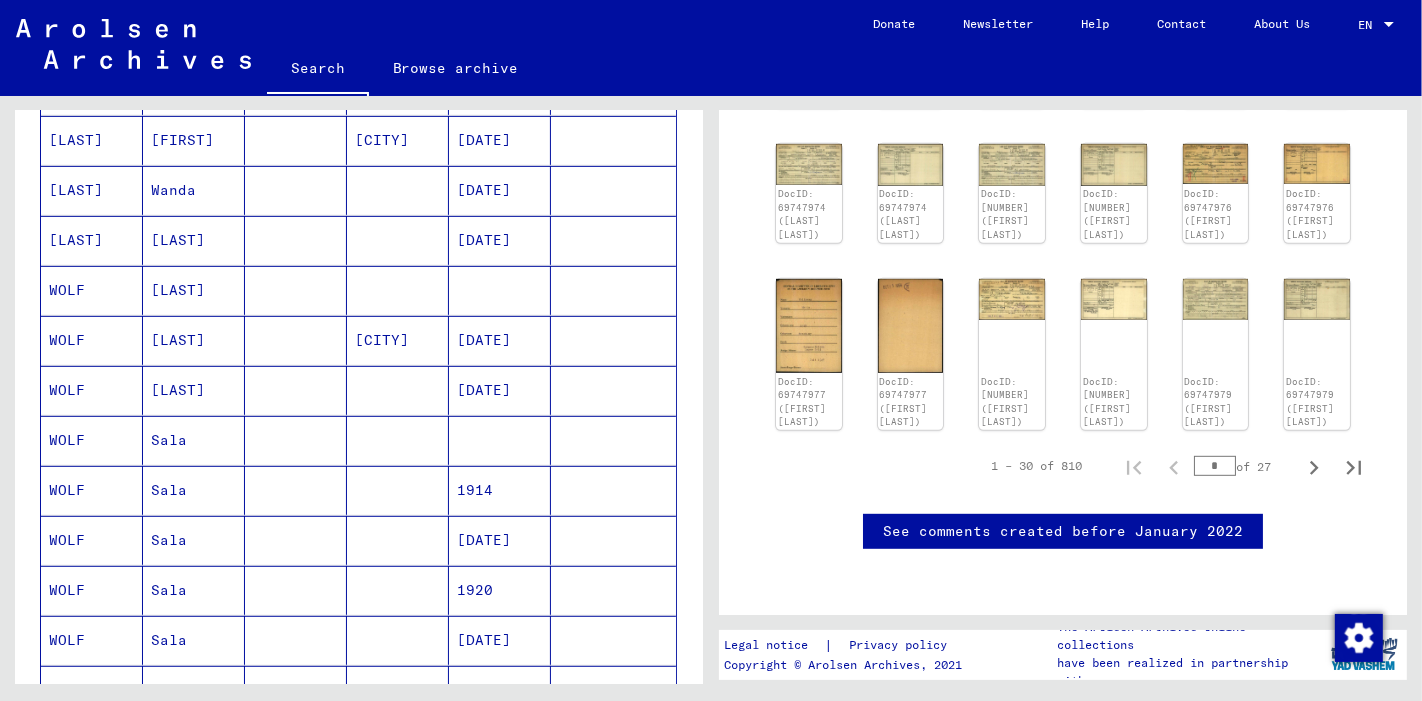 click on "[DATE]" at bounding box center [500, 390] 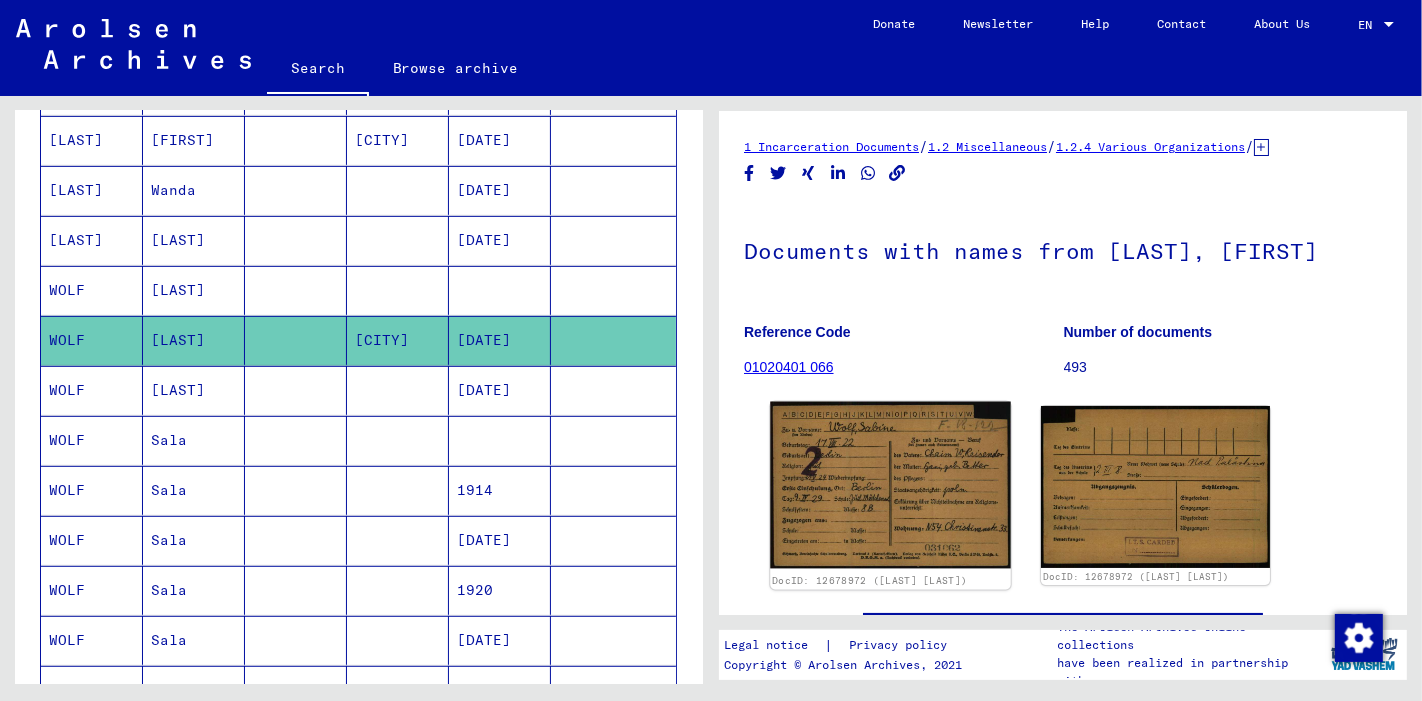 scroll, scrollTop: 0, scrollLeft: 0, axis: both 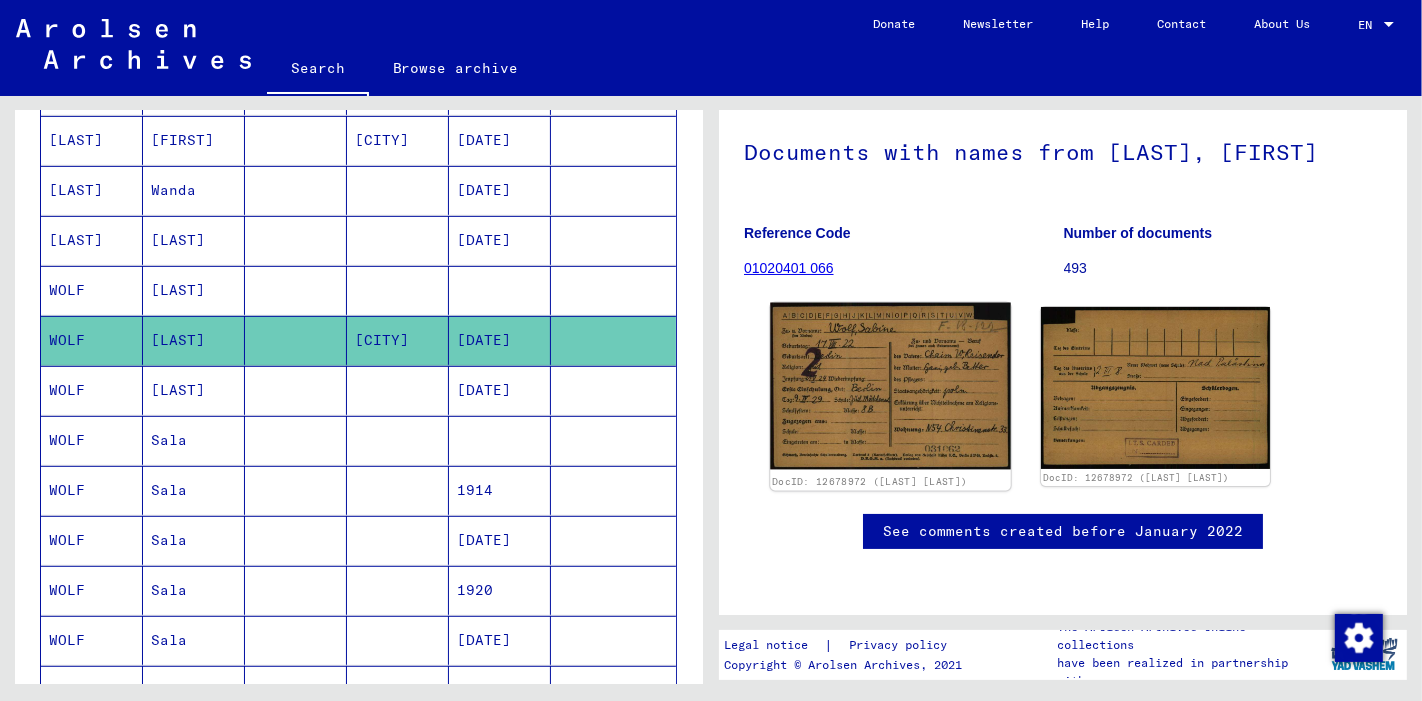 click 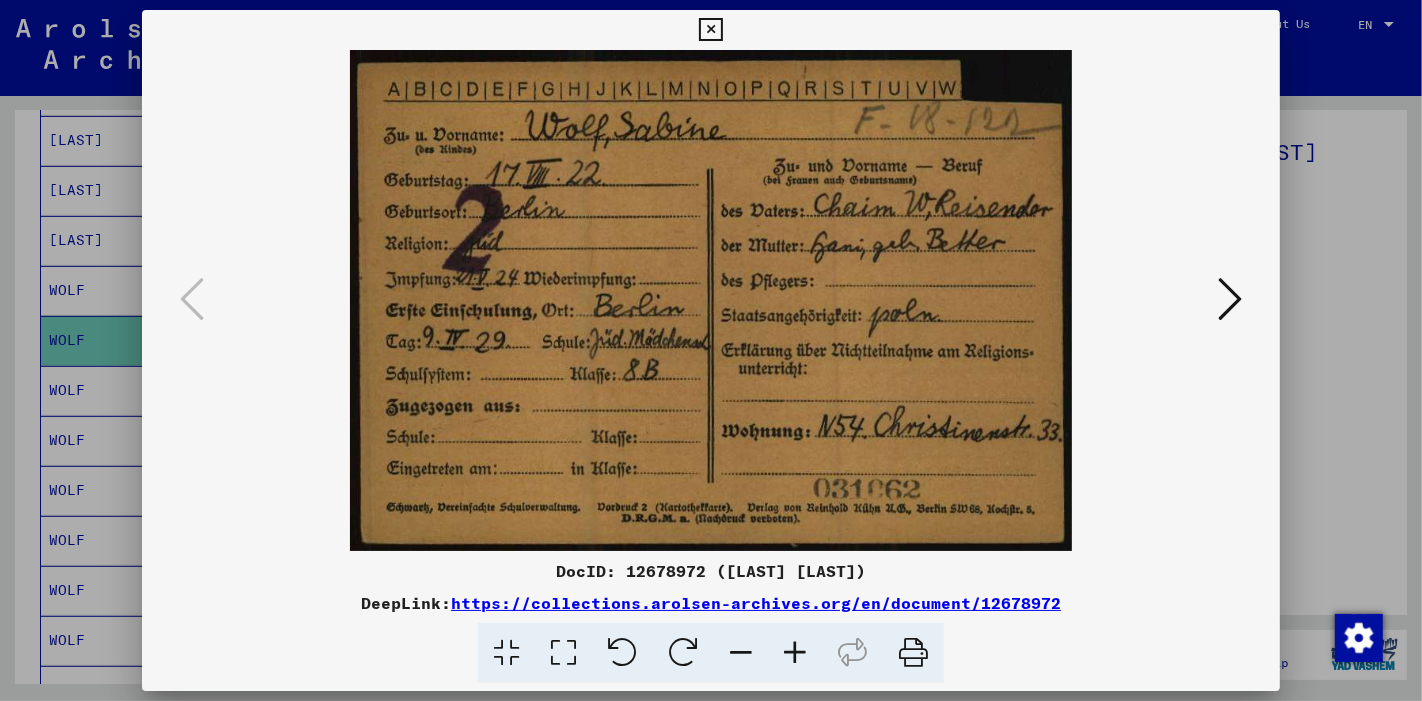 drag, startPoint x: 1076, startPoint y: 607, endPoint x: 551, endPoint y: 571, distance: 526.23285 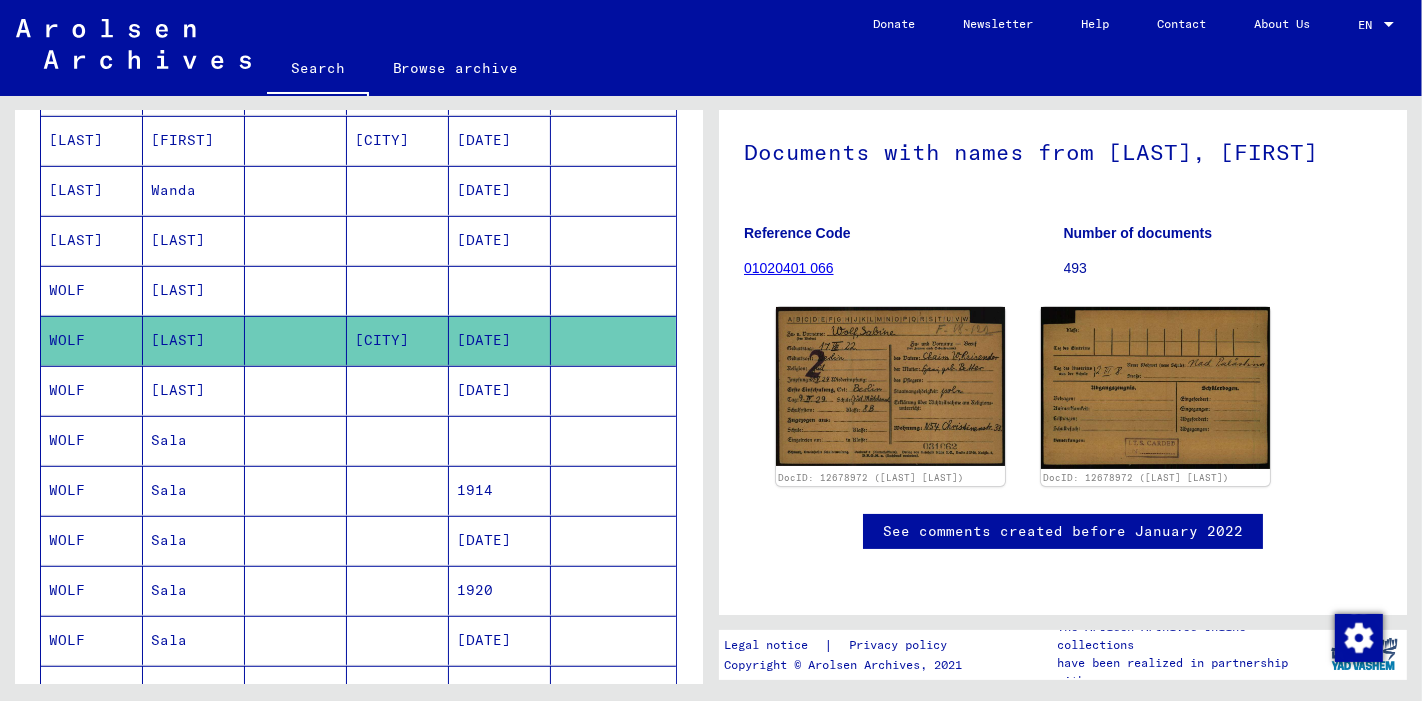 scroll, scrollTop: 228, scrollLeft: 0, axis: vertical 